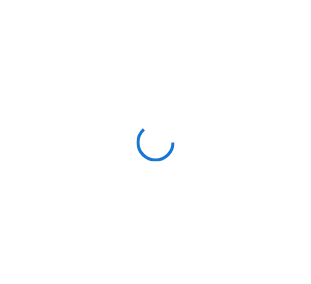 scroll, scrollTop: 0, scrollLeft: 0, axis: both 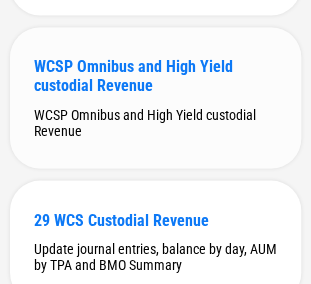 click on "WCSP Omnibus and High Yield custodial Revenue" at bounding box center [155, 76] 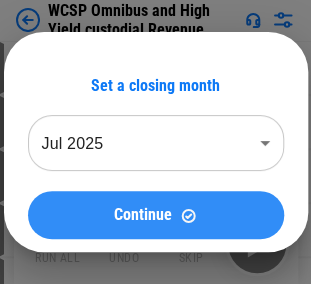 click on "Continue" at bounding box center (156, 215) 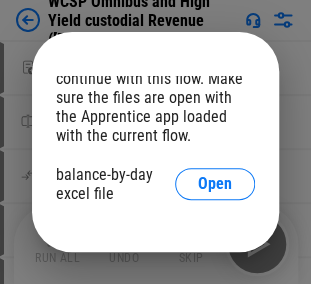 scroll, scrollTop: 104, scrollLeft: 0, axis: vertical 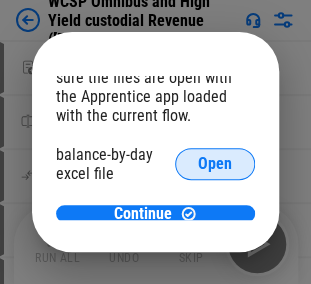click on "Open" at bounding box center (215, 164) 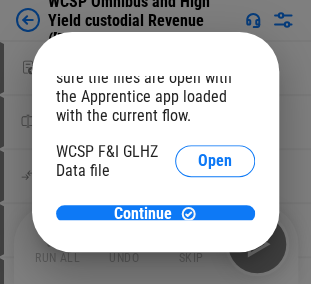 scroll, scrollTop: 240, scrollLeft: 0, axis: vertical 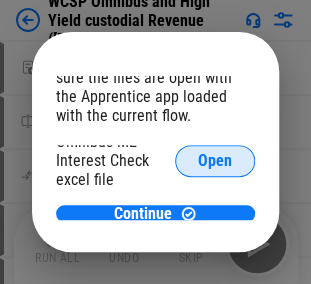 click on "Open" at bounding box center (215, 161) 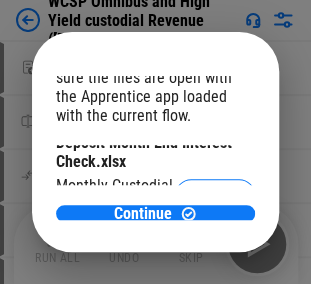 scroll, scrollTop: 200, scrollLeft: 0, axis: vertical 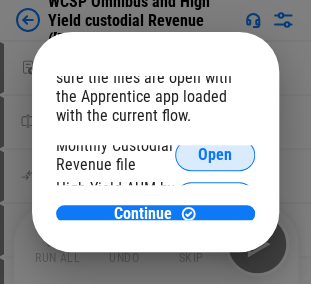 click on "Open" at bounding box center [215, 155] 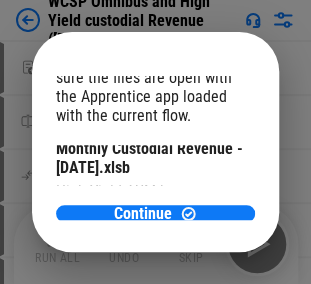 scroll, scrollTop: 280, scrollLeft: 0, axis: vertical 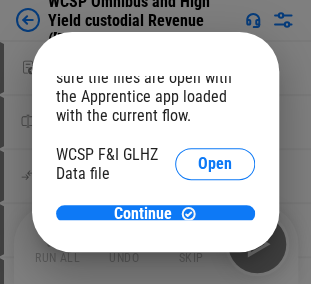 click on "Open" at bounding box center [215, 121] 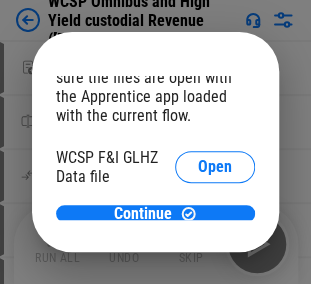 scroll, scrollTop: 391, scrollLeft: 0, axis: vertical 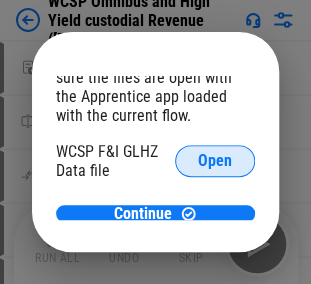 click on "Open" at bounding box center [215, 161] 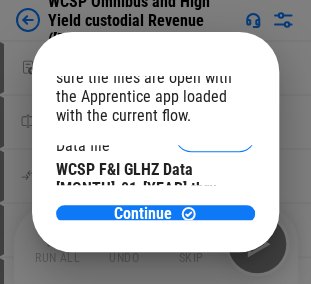 scroll, scrollTop: 431, scrollLeft: 0, axis: vertical 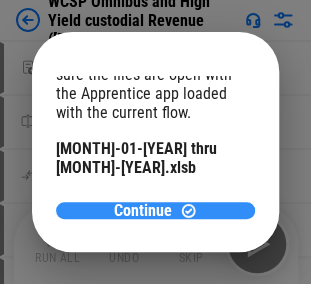 click on "Continue" at bounding box center [143, 211] 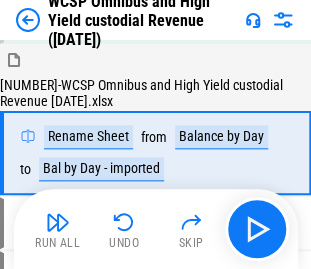 scroll, scrollTop: 162, scrollLeft: 0, axis: vertical 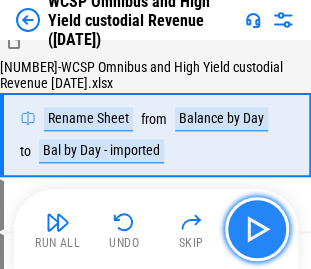 click at bounding box center [257, 229] 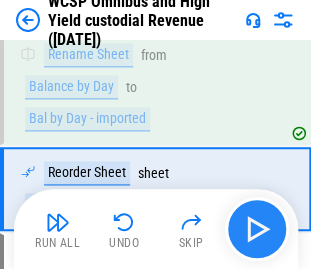 scroll, scrollTop: 280, scrollLeft: 0, axis: vertical 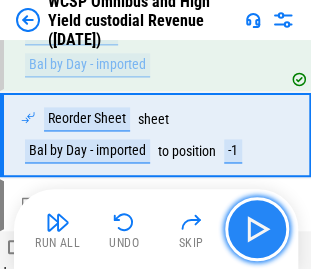 click at bounding box center (257, 229) 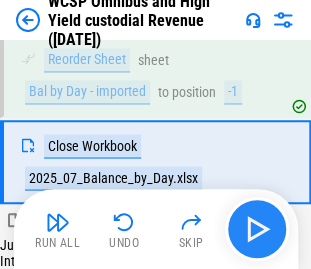 scroll, scrollTop: 365, scrollLeft: 0, axis: vertical 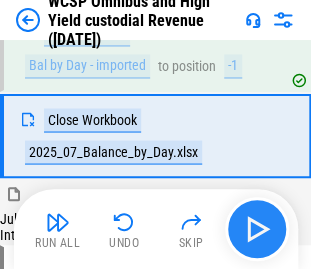 click at bounding box center (257, 229) 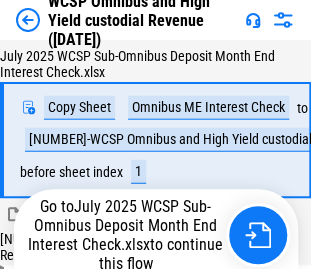 scroll, scrollTop: 532, scrollLeft: 0, axis: vertical 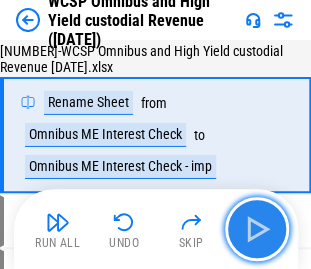 click at bounding box center [257, 229] 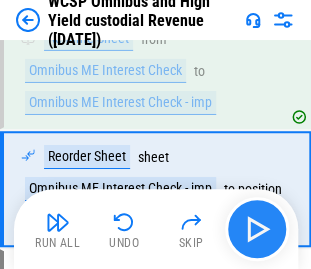 scroll, scrollTop: 832, scrollLeft: 0, axis: vertical 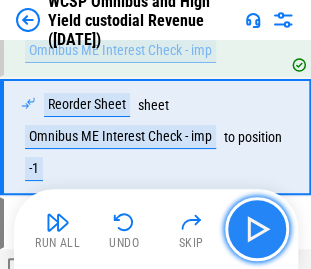 click at bounding box center (257, 229) 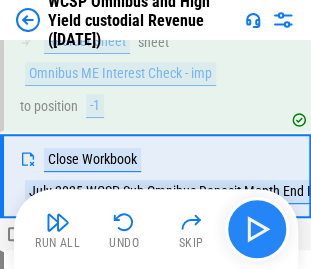 scroll, scrollTop: 934, scrollLeft: 0, axis: vertical 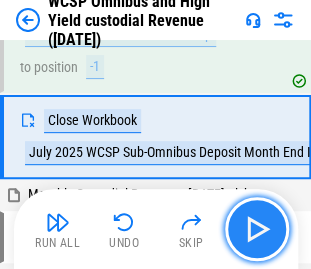 click at bounding box center (257, 229) 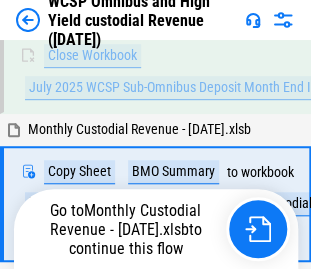scroll, scrollTop: 1065, scrollLeft: 0, axis: vertical 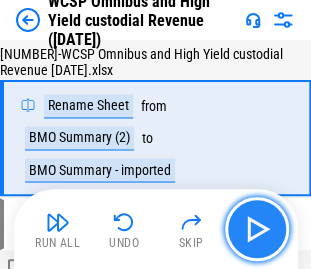 click at bounding box center [257, 229] 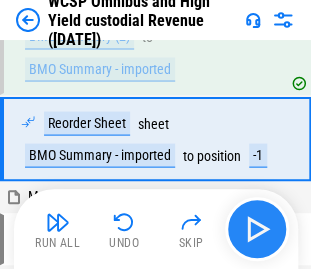 scroll, scrollTop: 1350, scrollLeft: 0, axis: vertical 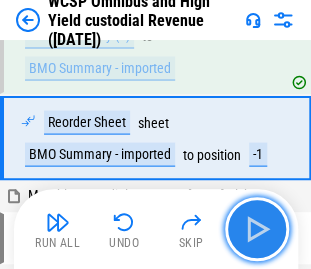 click at bounding box center [257, 229] 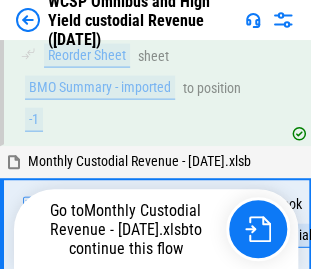 scroll, scrollTop: 1512, scrollLeft: 0, axis: vertical 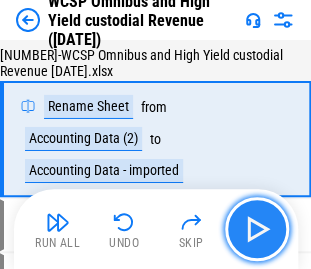 click at bounding box center [257, 229] 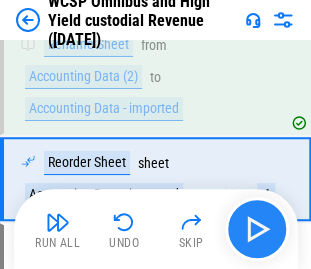 scroll, scrollTop: 1797, scrollLeft: 0, axis: vertical 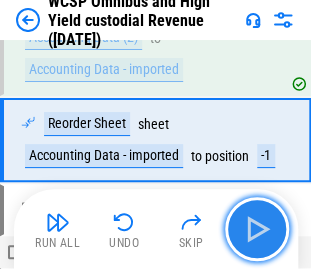 click at bounding box center (257, 229) 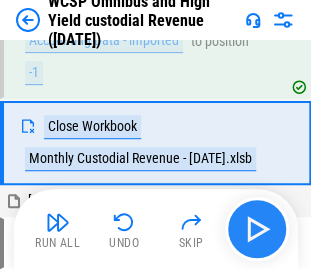 scroll, scrollTop: 1914, scrollLeft: 0, axis: vertical 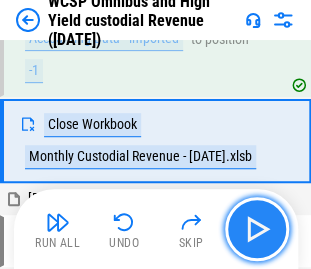 click at bounding box center (257, 229) 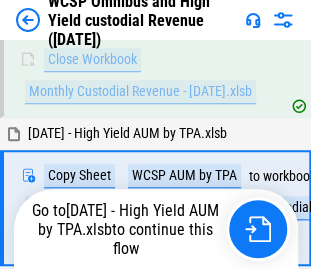 scroll, scrollTop: 2045, scrollLeft: 0, axis: vertical 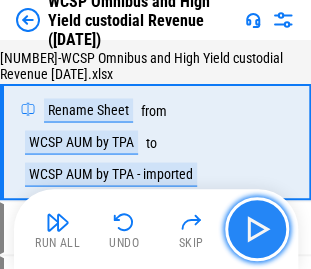 click at bounding box center [257, 229] 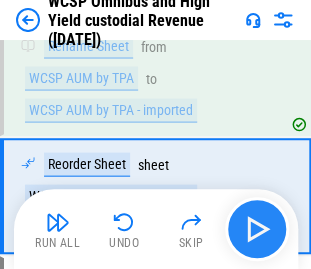 scroll, scrollTop: 2345, scrollLeft: 0, axis: vertical 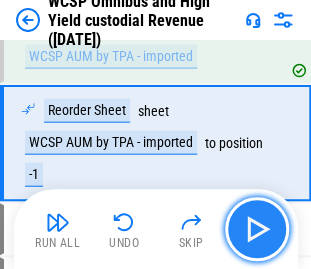 click at bounding box center (257, 229) 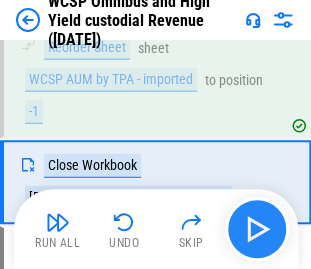 scroll, scrollTop: 2446, scrollLeft: 0, axis: vertical 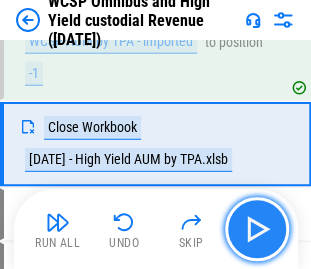 click at bounding box center (257, 229) 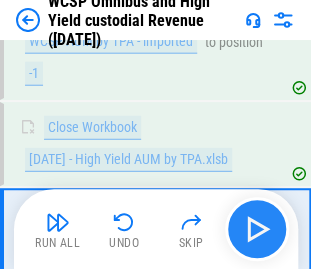 scroll, scrollTop: 2516, scrollLeft: 0, axis: vertical 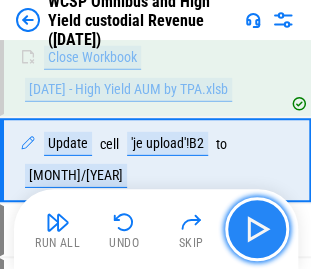click at bounding box center [257, 229] 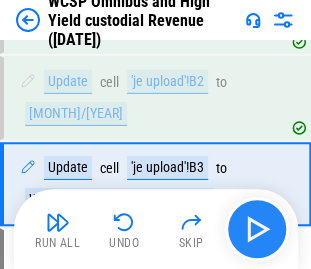 scroll, scrollTop: 2617, scrollLeft: 0, axis: vertical 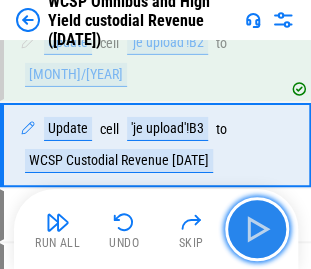 click at bounding box center [257, 229] 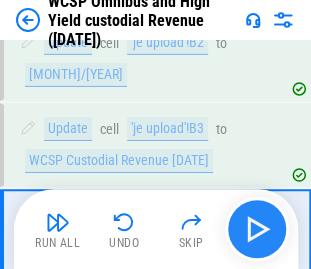 scroll, scrollTop: 2718, scrollLeft: 0, axis: vertical 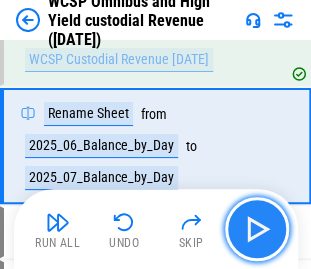 click at bounding box center [257, 229] 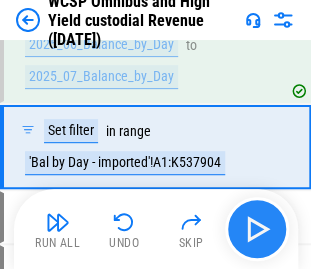 scroll, scrollTop: 2820, scrollLeft: 0, axis: vertical 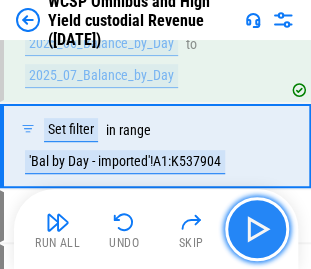 click at bounding box center (257, 229) 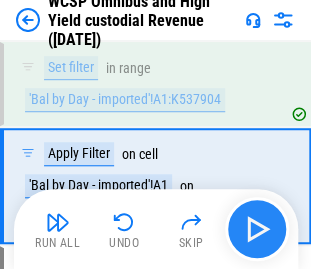 scroll, scrollTop: 2920, scrollLeft: 0, axis: vertical 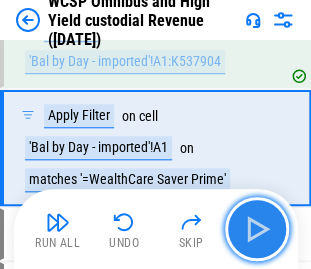 click at bounding box center (257, 229) 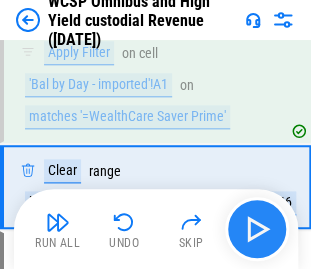 scroll, scrollTop: 3022, scrollLeft: 0, axis: vertical 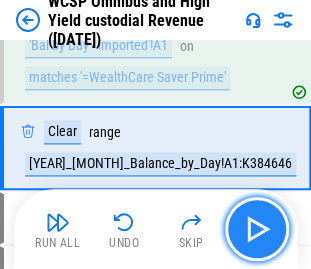 click at bounding box center (257, 229) 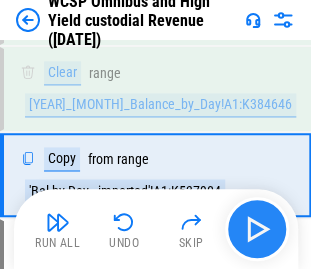 scroll, scrollTop: 3107, scrollLeft: 0, axis: vertical 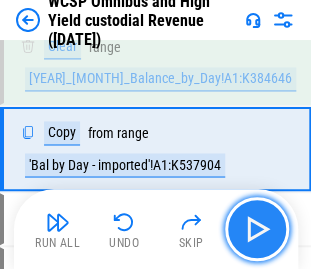 click at bounding box center [257, 229] 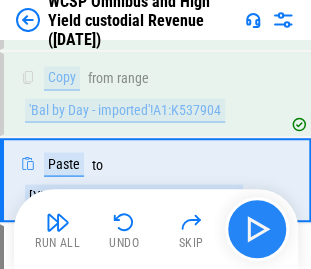 scroll, scrollTop: 3176, scrollLeft: 0, axis: vertical 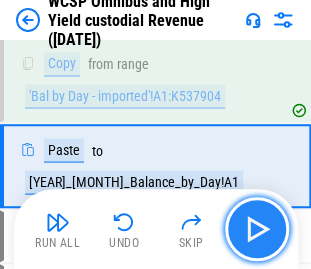 click at bounding box center [257, 229] 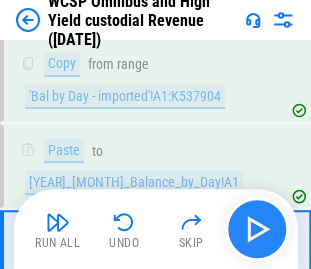 scroll, scrollTop: 3278, scrollLeft: 0, axis: vertical 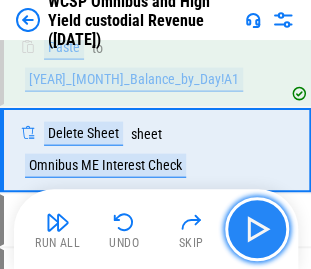 click at bounding box center (257, 229) 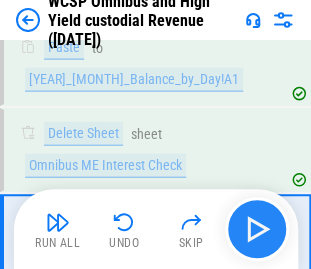 scroll, scrollTop: 3379, scrollLeft: 0, axis: vertical 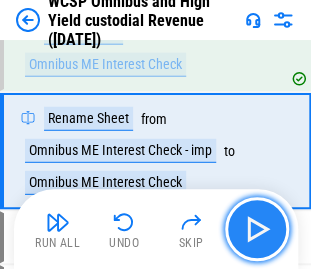 click at bounding box center (257, 229) 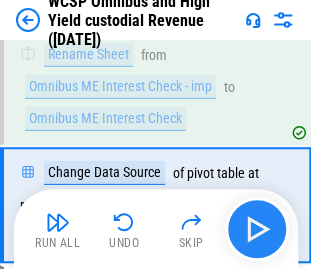 scroll, scrollTop: 3496, scrollLeft: 0, axis: vertical 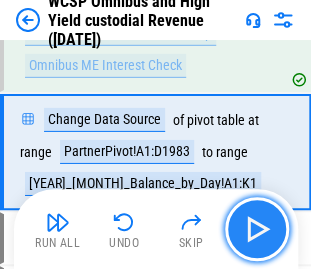 click at bounding box center [257, 229] 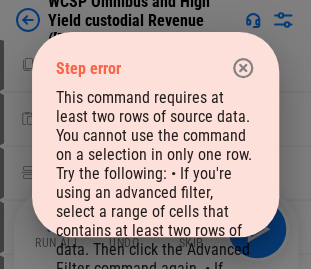 scroll, scrollTop: 3853, scrollLeft: 0, axis: vertical 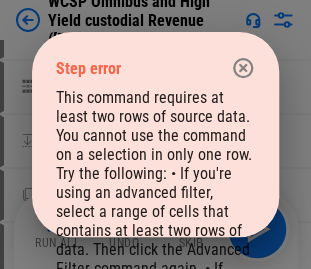 click on "This command requires at least two rows of source data. You cannot use the command on a selection in only one row. Try the following:
• If you're using an advanced filter, select a range of cells that contains at least two rows of data. Then click the Advanced Filter command again.
• If you're creating a PivotTable report or PivotChart report, type a cell reference or select a range that includes at least two rows of data. Retry step Skip step Contact support" at bounding box center (155, 298) 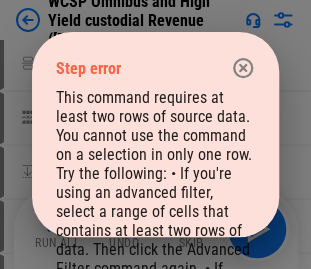 scroll, scrollTop: 3853, scrollLeft: 0, axis: vertical 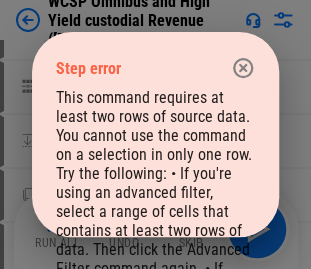 click 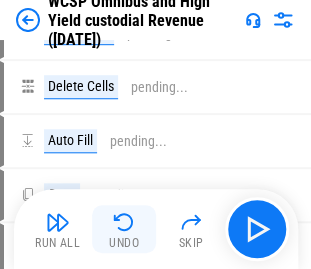click at bounding box center [124, 222] 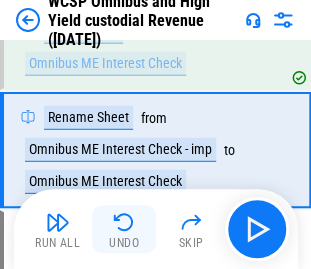 scroll, scrollTop: 3379, scrollLeft: 0, axis: vertical 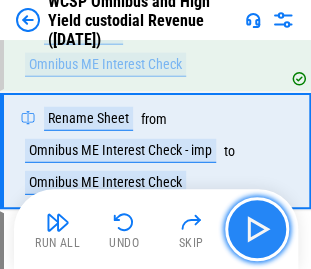 click at bounding box center (257, 229) 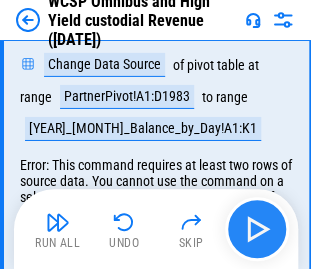 scroll, scrollTop: 3575, scrollLeft: 0, axis: vertical 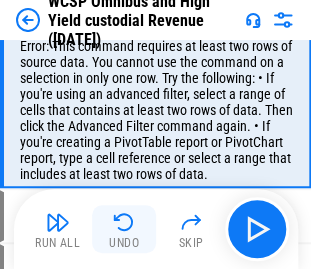 click on "Undo" at bounding box center (124, 229) 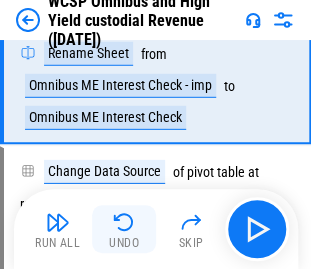 scroll, scrollTop: 3379, scrollLeft: 0, axis: vertical 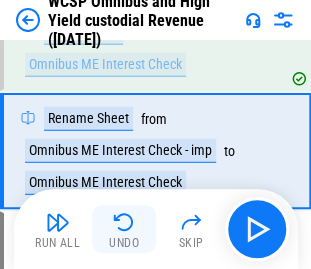 click on "Undo" at bounding box center [124, 229] 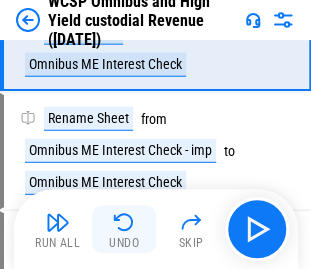 scroll, scrollTop: 3278, scrollLeft: 0, axis: vertical 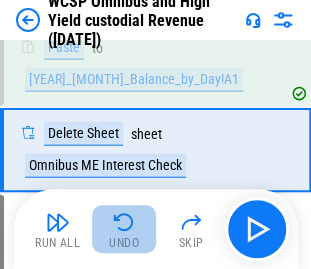click on "Undo" at bounding box center (124, 229) 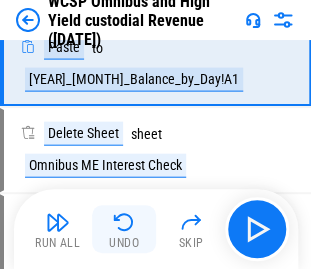 click on "Undo" at bounding box center [124, 229] 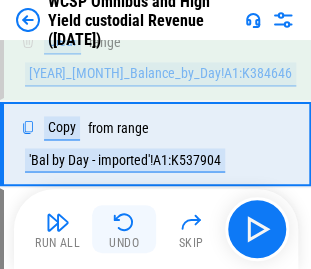 scroll, scrollTop: 3107, scrollLeft: 0, axis: vertical 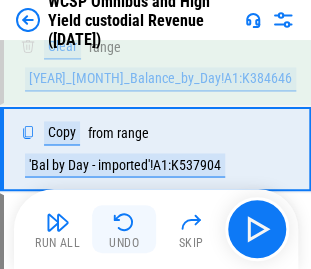 click on "Undo" at bounding box center (124, 229) 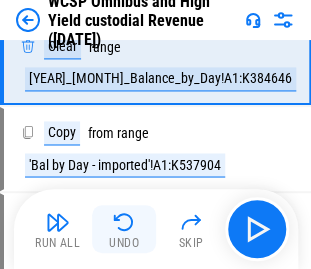 click on "Undo" at bounding box center (124, 229) 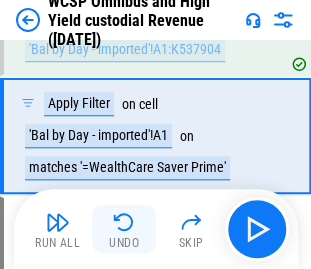 scroll, scrollTop: 2920, scrollLeft: 0, axis: vertical 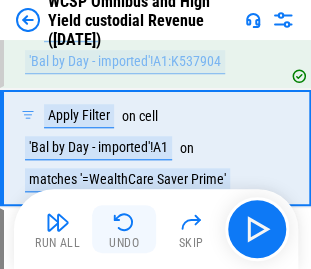 click on "Undo" at bounding box center [124, 229] 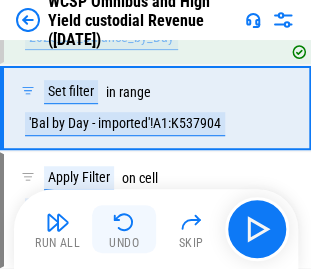 scroll, scrollTop: 2820, scrollLeft: 0, axis: vertical 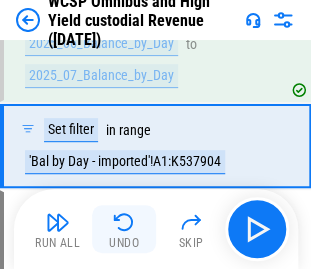 click on "Undo" at bounding box center [124, 229] 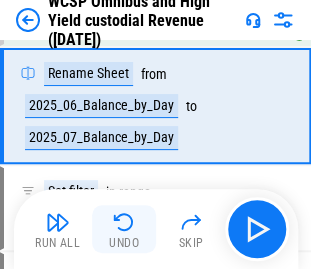 scroll, scrollTop: 2718, scrollLeft: 0, axis: vertical 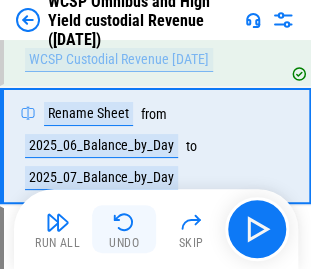 click on "Undo" at bounding box center (124, 229) 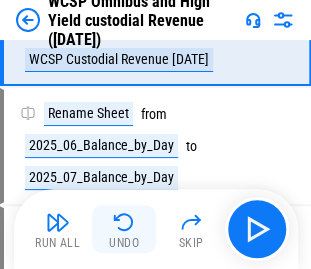 scroll, scrollTop: 2617, scrollLeft: 0, axis: vertical 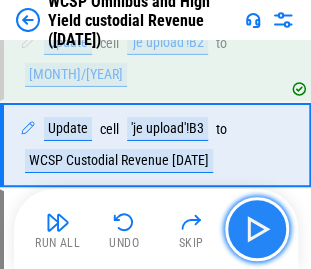 click at bounding box center [257, 229] 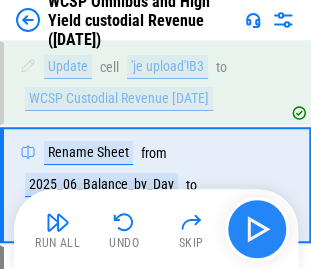 scroll, scrollTop: 2718, scrollLeft: 0, axis: vertical 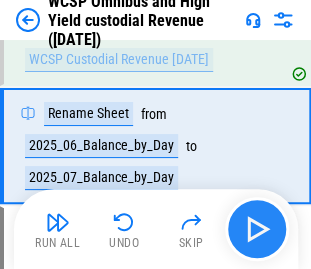click at bounding box center (257, 229) 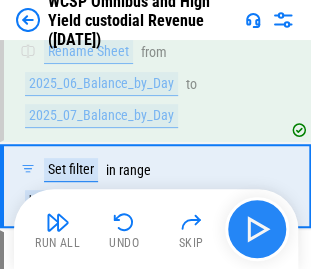 scroll, scrollTop: 2820, scrollLeft: 0, axis: vertical 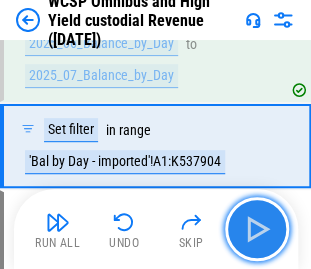 click at bounding box center (257, 229) 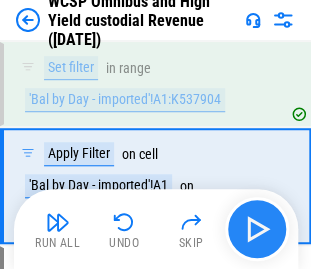 scroll, scrollTop: 2920, scrollLeft: 0, axis: vertical 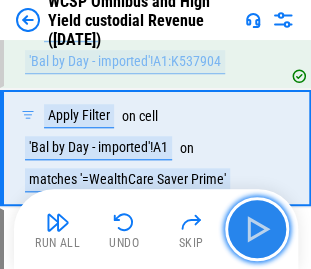 click at bounding box center (257, 229) 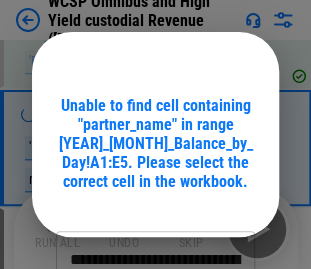 type on "**********" 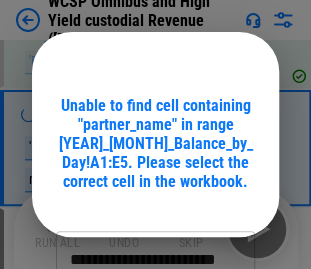 click on "**********" at bounding box center [155, 134] 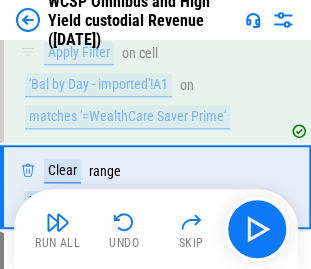 scroll, scrollTop: 3022, scrollLeft: 0, axis: vertical 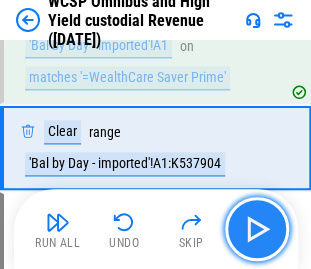 click at bounding box center [257, 229] 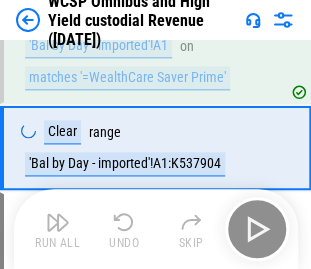 click on "Run All Undo Skip" at bounding box center (158, 229) 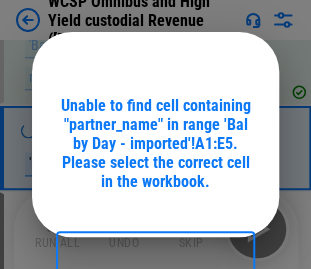 click on "Unable to find cell containing "partner_name" in range 'Bal by Day - imported'!A1:E5. Please select the correct cell in the workbook. ​ Continue" at bounding box center (155, 134) 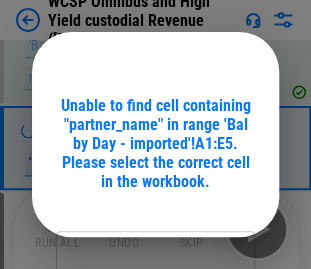 click on "Unable to find cell containing "partner_name" in range 'Bal by Day - imported'!A1:E5. Please select the correct cell in the workbook. ​ Please enter a value. Continue" at bounding box center [155, 134] 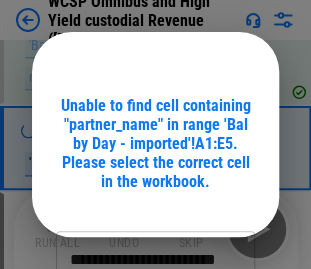 type on "**********" 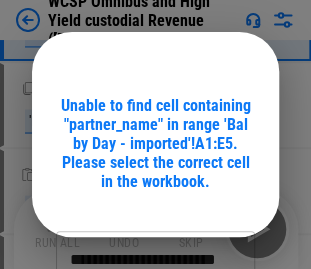 scroll, scrollTop: 2860, scrollLeft: 0, axis: vertical 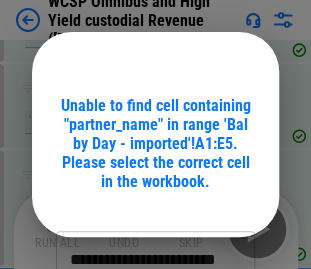click on "**********" at bounding box center [155, 134] 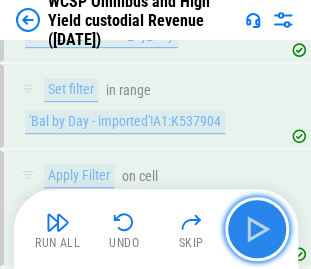 click at bounding box center (257, 229) 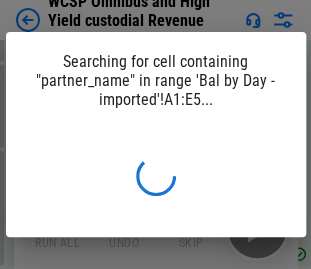 click on "Searching for cell containing "partner_name" in range 'Bal by Day - imported'!A1:E5..." at bounding box center (155, 134) 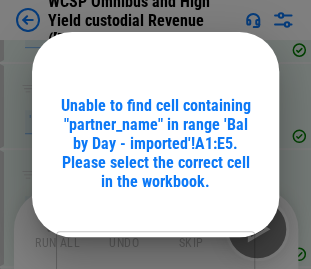 click on "Unable to find cell containing "partner_name" in range 'Bal by Day - imported'!A1:E5. Please select the correct cell in the workbook. ​ Continue" at bounding box center (155, 134) 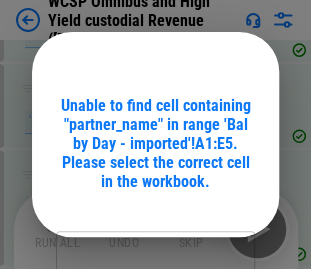 scroll, scrollTop: 2625, scrollLeft: 0, axis: vertical 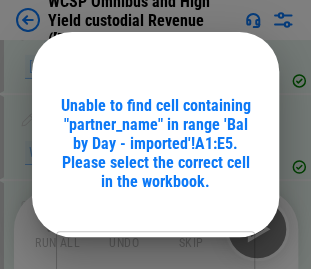 click on "Unable to find cell containing "partner_name" in range 'Bal by Day - imported'!A1:E5. Please select the correct cell in the workbook. ​ Please enter a value. Continue" at bounding box center (155, 134) 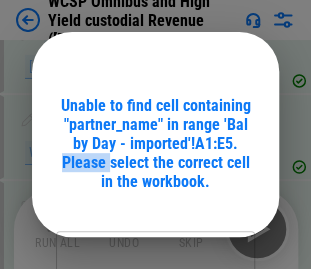 click on "Unable to find cell containing "partner_name" in range 'Bal by Day - imported'!A1:E5. Please select the correct cell in the workbook. ​ Please enter a value. Continue" at bounding box center [155, 134] 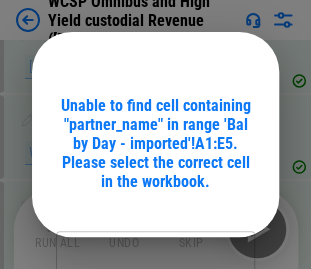 click on "Unable to find cell containing "partner_name" in range 'Bal by Day - imported'!A1:E5. Please select the correct cell in the workbook. ​ Please enter a value. Continue" at bounding box center (155, 134) 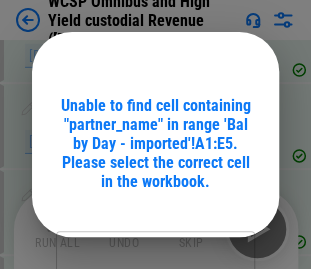 scroll, scrollTop: 2525, scrollLeft: 0, axis: vertical 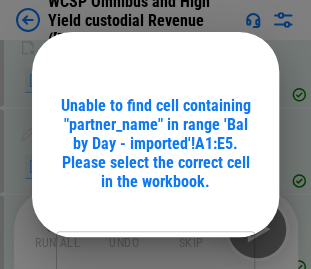 click on "Unable to find cell containing "partner_name" in range 'Bal by Day - imported'!A1:E5. Please select the correct cell in the workbook. ​ Please enter a value. Continue" at bounding box center [155, 134] 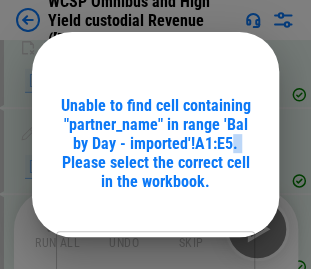 click on "Unable to find cell containing "partner_name" in range 'Bal by Day - imported'!A1:E5. Please select the correct cell in the workbook. ​ Please enter a value. Continue" at bounding box center [155, 134] 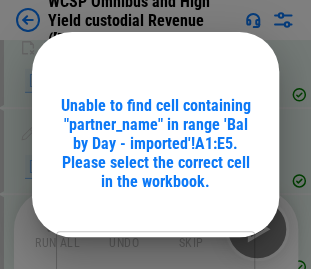 click on "Unable to find cell containing "partner_name" in range 'Bal by Day - imported'!A1:E5. Please select the correct cell in the workbook. ​ Please enter a value. Continue" at bounding box center (155, 134) 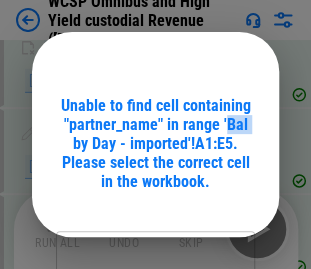 click on "Unable to find cell containing "partner_name" in range 'Bal by Day - imported'!A1:E5. Please select the correct cell in the workbook. ​ Please enter a value. Continue" at bounding box center [155, 134] 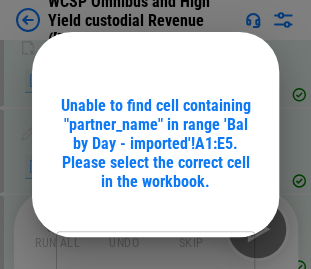 click on "Unable to find cell containing "partner_name" in range 'Bal by Day - imported'!A1:E5. Please select the correct cell in the workbook. ​ Please enter a value. Continue" at bounding box center [155, 134] 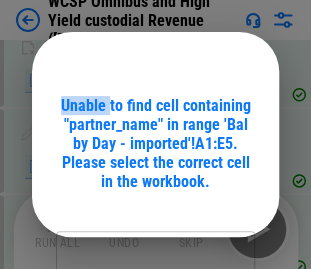 click on "Unable to find cell containing "partner_name" in range 'Bal by Day - imported'!A1:E5. Please select the correct cell in the workbook. ​ Please enter a value. Continue" at bounding box center [155, 134] 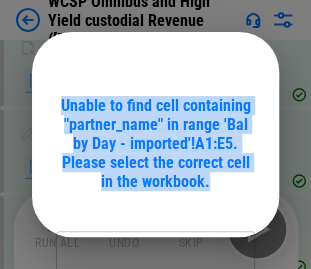 click on "Unable to find cell containing "partner_name" in range 'Bal by Day - imported'!A1:E5. Please select the correct cell in the workbook. ​ Please enter a value. Continue" at bounding box center [155, 134] 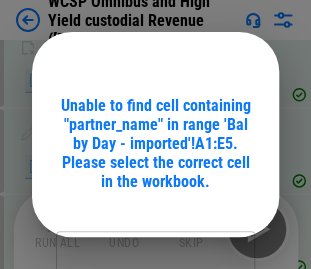 click on "Unable to find cell containing "partner_name" in range 'Bal by Day - imported'!A1:E5. Please select the correct cell in the workbook. ​ Please enter a value. Continue" at bounding box center (155, 134) 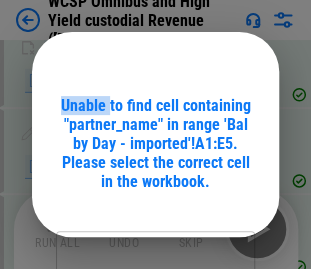 click on "Unable to find cell containing "partner_name" in range 'Bal by Day - imported'!A1:E5. Please select the correct cell in the workbook. ​ Please enter a value. Continue" at bounding box center (155, 134) 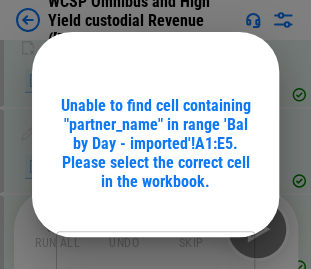 click on "Unable to find cell containing "partner_name" in range 'Bal by Day - imported'!A1:E5. Please select the correct cell in the workbook. ​ Please enter a value. Continue" at bounding box center (155, 134) 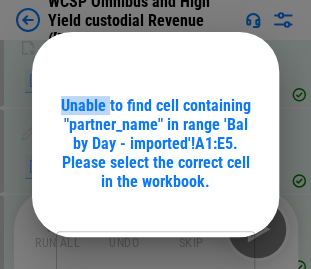 click on "Unable to find cell containing "partner_name" in range 'Bal by Day - imported'!A1:E5. Please select the correct cell in the workbook. ​ Please enter a value. Continue" at bounding box center (155, 134) 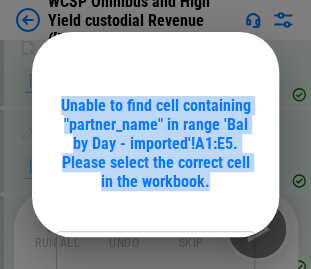 click on "Unable to find cell containing "partner_name" in range 'Bal by Day - imported'!A1:E5. Please select the correct cell in the workbook. ​ Please enter a value. Continue" at bounding box center [155, 134] 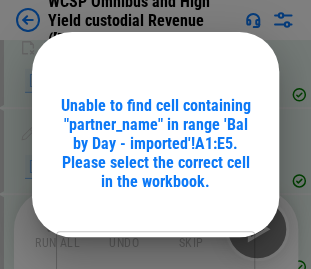click on "Unable to find cell containing "partner_name" in range 'Bal by Day - imported'!A1:E5. Please select the correct cell in the workbook. ​ Please enter a value. Continue" at bounding box center [155, 134] 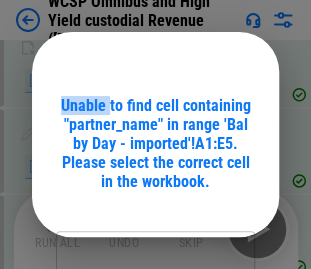 click on "Unable to find cell containing "partner_name" in range 'Bal by Day - imported'!A1:E5. Please select the correct cell in the workbook. ​ Please enter a value. Continue" at bounding box center (155, 134) 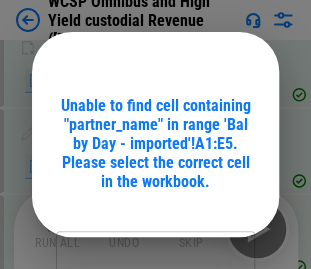 click on "Unable to find cell containing "partner_name" in range 'Bal by Day - imported'!A1:E5. Please select the correct cell in the workbook. ​ Please enter a value. Continue" at bounding box center [155, 134] 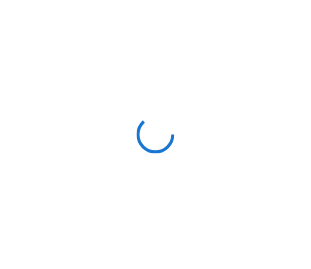 scroll, scrollTop: 0, scrollLeft: 0, axis: both 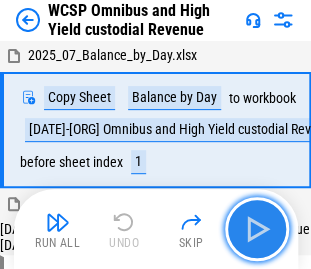 click at bounding box center (257, 229) 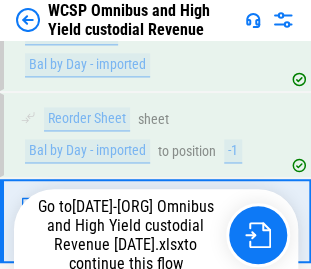 scroll, scrollTop: 365, scrollLeft: 0, axis: vertical 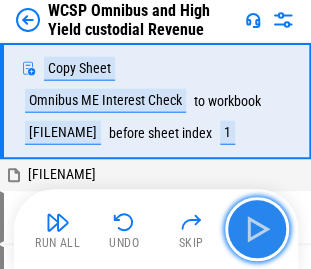 click at bounding box center [257, 229] 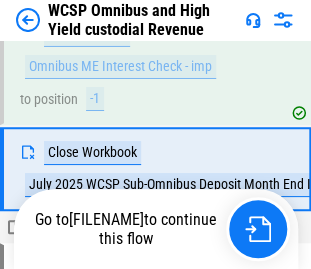 scroll, scrollTop: 934, scrollLeft: 0, axis: vertical 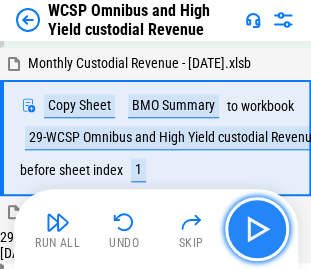 click at bounding box center [257, 229] 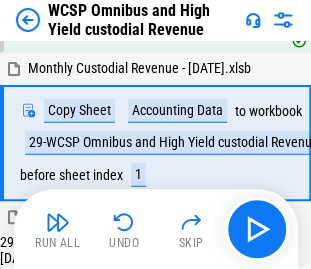 scroll, scrollTop: 1512, scrollLeft: 0, axis: vertical 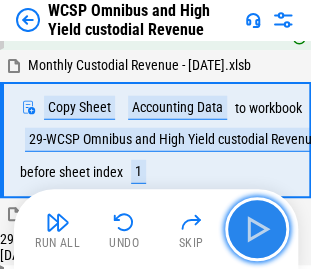 click at bounding box center (257, 229) 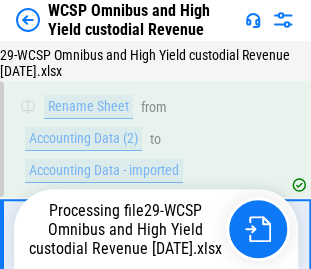 scroll, scrollTop: 1797, scrollLeft: 0, axis: vertical 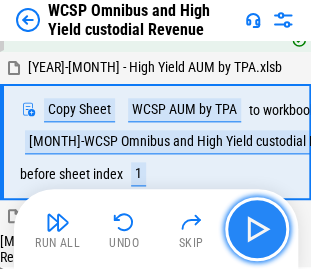 click at bounding box center (257, 229) 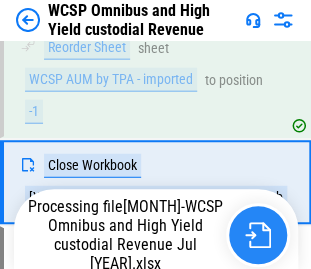 scroll, scrollTop: 2446, scrollLeft: 0, axis: vertical 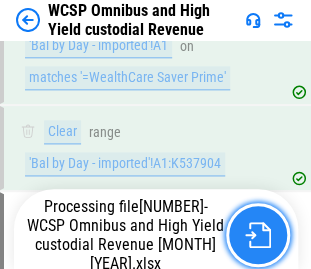 click at bounding box center [258, 235] 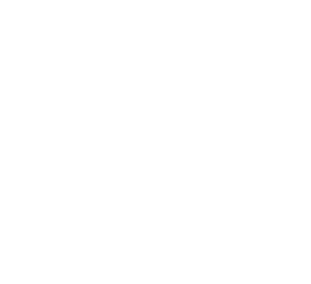 scroll, scrollTop: 0, scrollLeft: 0, axis: both 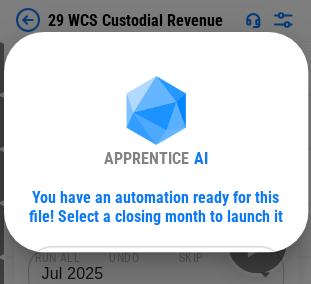 click on "29 WCS Custodial Revenue  Move Or Copy Sheet pending... Rename Sheet pending... Reorder Sheet pending... Close Workbook pending... Move Or Copy Sheet pending... Rename Sheet pending... Reorder Sheet pending... Close Workbook pending... Move Or Copy Sheet pending... Rename Sheet pending... Reorder Sheet pending... Move Or Copy Sheet pending... Rename Sheet pending... Reorder Sheet pending... Close Workbook pending... Move Or Copy Sheet pending... Rename Sheet pending... Reorder Sheet pending... Close Workbook pending... Format Numbers pending... Update pending... Update pending... Rename Sheet pending... Set filter pending... Clear All Filters pending... Clear pending... Copy pending... Paste pending... Change Data Source pending... Change Data Source pending... Clear pending... Copy pending... Cut pending... Paste Values pending... Delete Cells pending... Paste Values pending... Update pending... Update pending... Auto Fill pending... Update pending... Auto Fill pending... Auto Fill pending... Update" at bounding box center [155, 142] 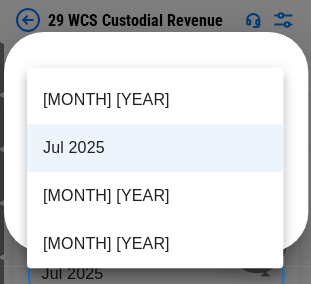 click on "Jul 2025" at bounding box center [155, 148] 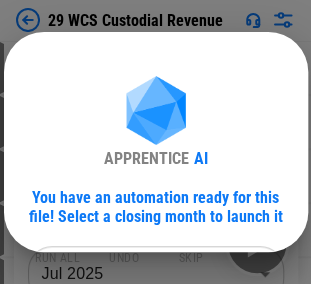 click on "APPRENTICE AI You have an automation ready for this file! Select a closing month to launch it Jul 2025 ******** ​ Continue" at bounding box center (156, 223) 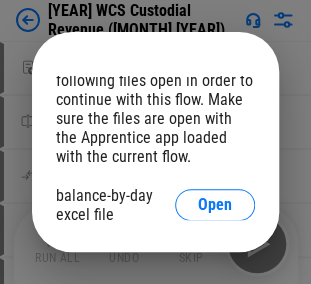 scroll, scrollTop: 91, scrollLeft: 0, axis: vertical 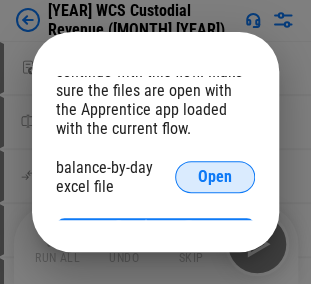 click on "Open" at bounding box center (215, 177) 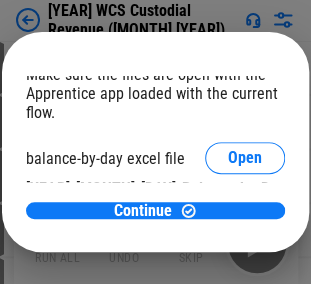 scroll, scrollTop: 108, scrollLeft: 0, axis: vertical 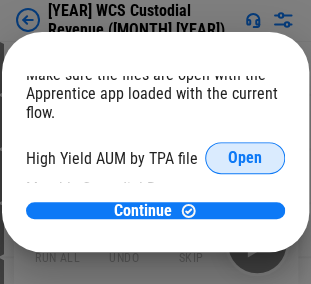 click on "Open" at bounding box center (245, 158) 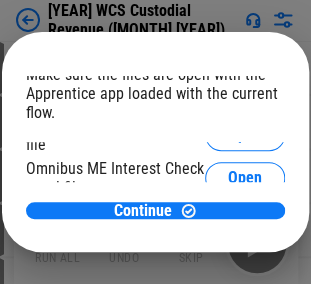 scroll, scrollTop: 200, scrollLeft: 0, axis: vertical 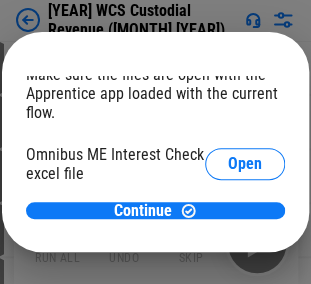 click on "Open" at bounding box center [245, 121] 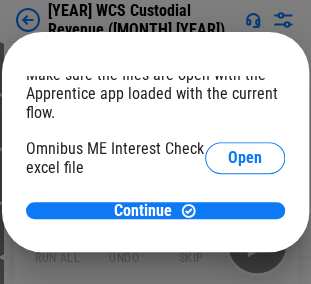 scroll, scrollTop: 320, scrollLeft: 0, axis: vertical 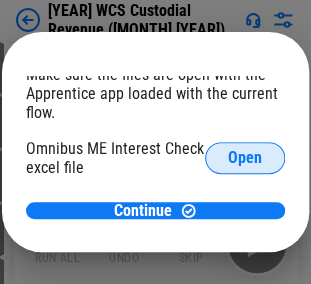 click on "Open" at bounding box center [245, 158] 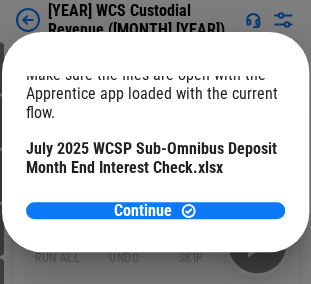 scroll, scrollTop: 406, scrollLeft: 0, axis: vertical 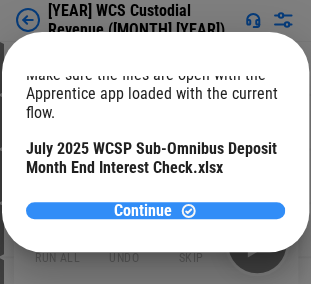 click on "Continue" at bounding box center (143, 211) 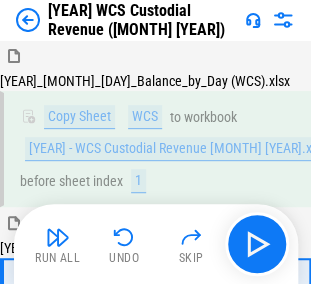scroll, scrollTop: 118, scrollLeft: 0, axis: vertical 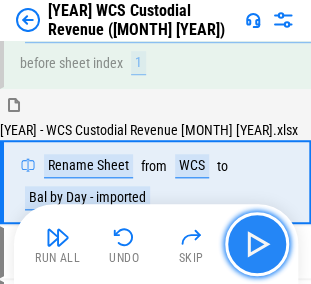 click at bounding box center (257, 244) 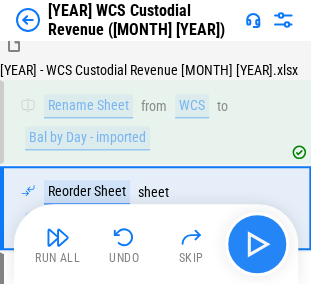scroll, scrollTop: 204, scrollLeft: 0, axis: vertical 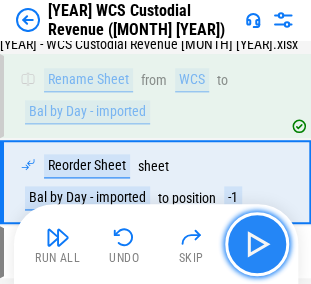 click at bounding box center [257, 244] 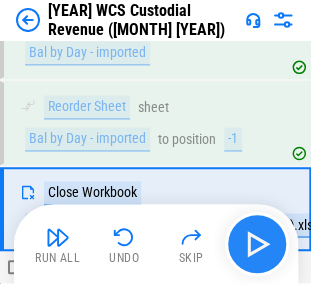 scroll, scrollTop: 289, scrollLeft: 0, axis: vertical 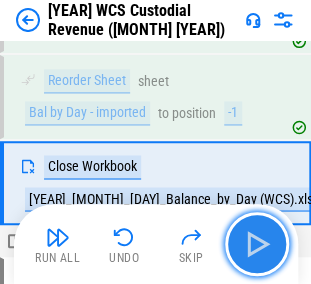 click at bounding box center [257, 244] 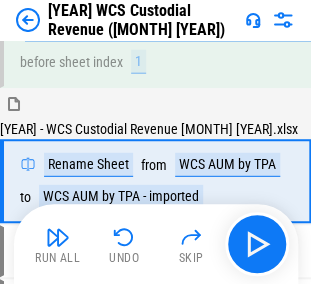 scroll, scrollTop: 574, scrollLeft: 0, axis: vertical 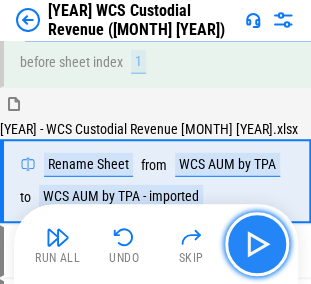 click at bounding box center (257, 244) 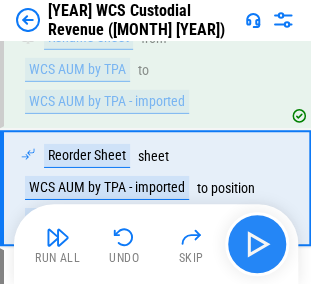 scroll, scrollTop: 707, scrollLeft: 0, axis: vertical 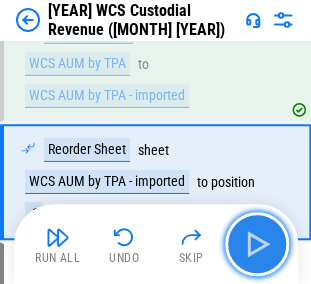 click at bounding box center [257, 244] 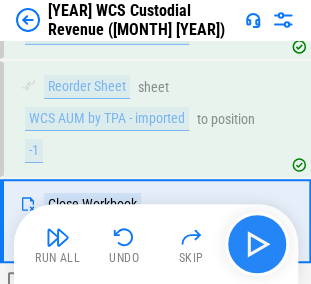 scroll, scrollTop: 808, scrollLeft: 0, axis: vertical 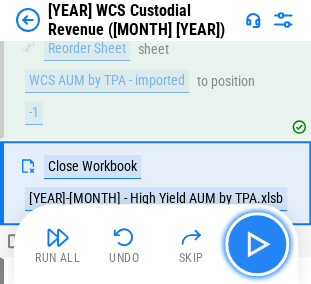 click at bounding box center [257, 244] 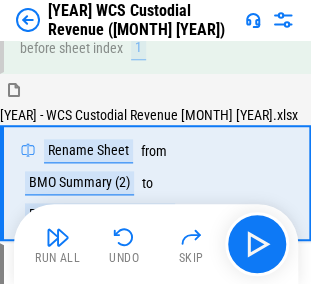 scroll, scrollTop: 1110, scrollLeft: 0, axis: vertical 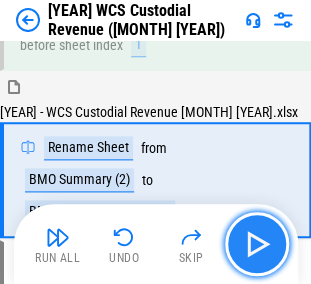 click at bounding box center (257, 244) 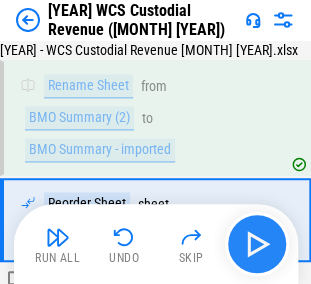 scroll, scrollTop: 1211, scrollLeft: 0, axis: vertical 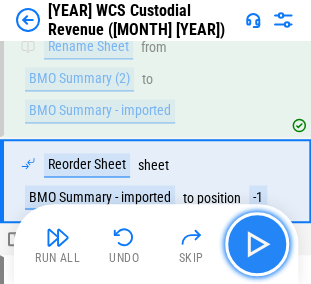 click at bounding box center [257, 244] 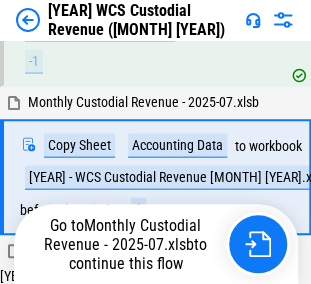 scroll, scrollTop: 1385, scrollLeft: 0, axis: vertical 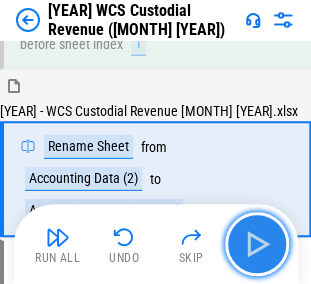 click at bounding box center [257, 244] 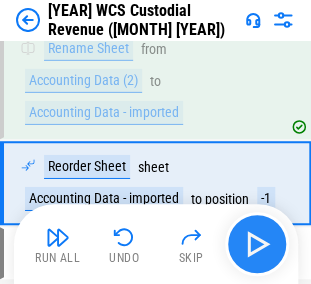 scroll, scrollTop: 1645, scrollLeft: 0, axis: vertical 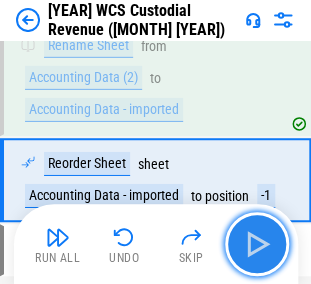click at bounding box center [257, 244] 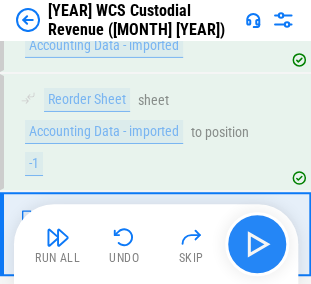 scroll, scrollTop: 1762, scrollLeft: 0, axis: vertical 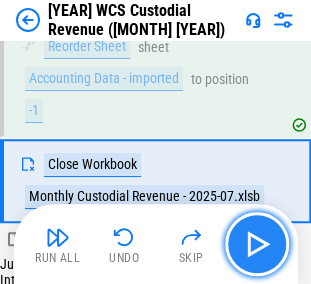 click at bounding box center (257, 244) 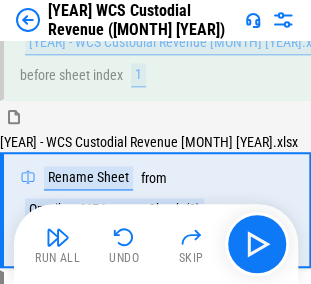 scroll, scrollTop: 2108, scrollLeft: 0, axis: vertical 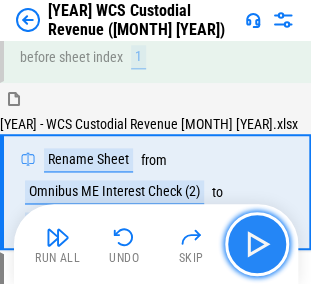 click at bounding box center [257, 244] 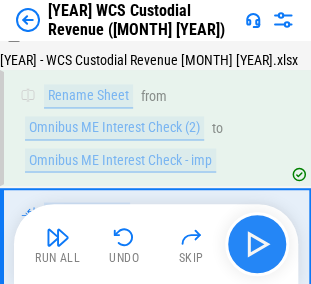 scroll, scrollTop: 2225, scrollLeft: 0, axis: vertical 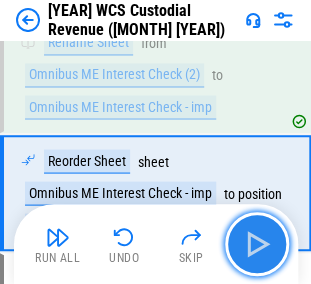click at bounding box center [257, 244] 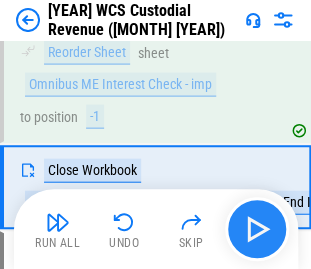 scroll, scrollTop: 2334, scrollLeft: 0, axis: vertical 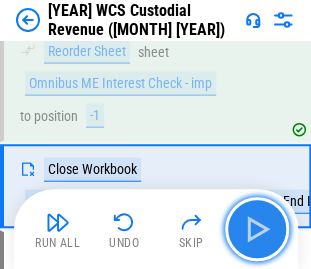 click at bounding box center [257, 229] 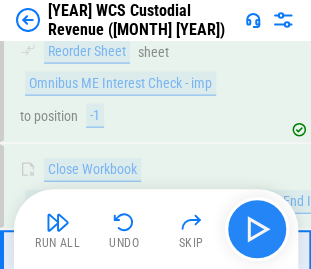 scroll, scrollTop: 2419, scrollLeft: 0, axis: vertical 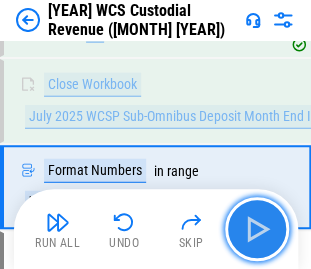 click at bounding box center (257, 229) 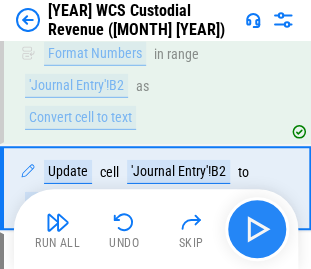 scroll, scrollTop: 2536, scrollLeft: 0, axis: vertical 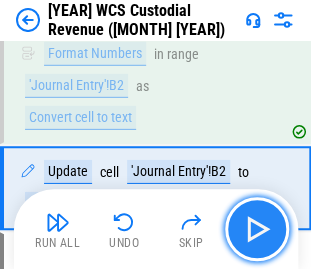 click at bounding box center [257, 229] 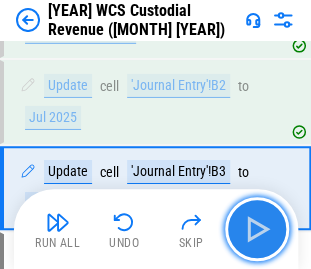 click at bounding box center (257, 229) 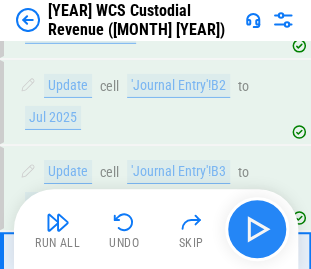scroll, scrollTop: 2722, scrollLeft: 0, axis: vertical 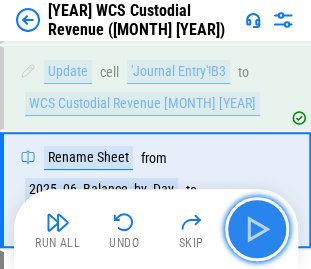 click at bounding box center [257, 229] 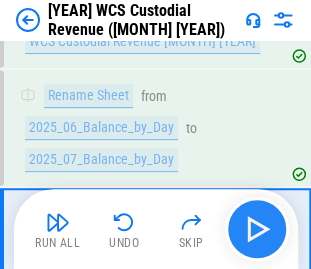 scroll, scrollTop: 2824, scrollLeft: 0, axis: vertical 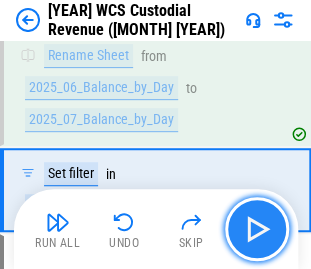 click at bounding box center (257, 229) 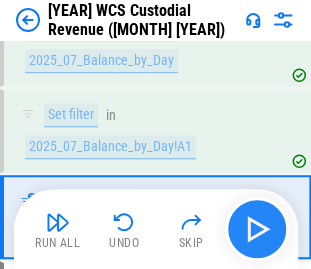 scroll, scrollTop: 2909, scrollLeft: 0, axis: vertical 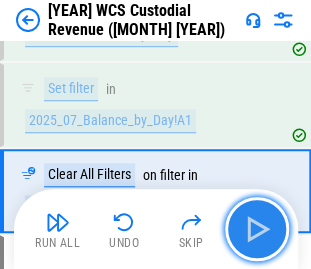 click at bounding box center (257, 229) 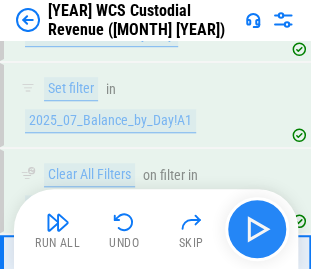 scroll, scrollTop: 2994, scrollLeft: 0, axis: vertical 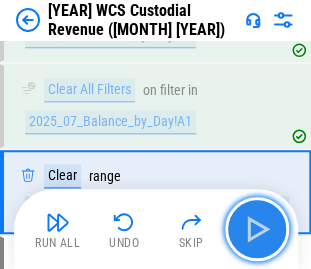 click at bounding box center [257, 229] 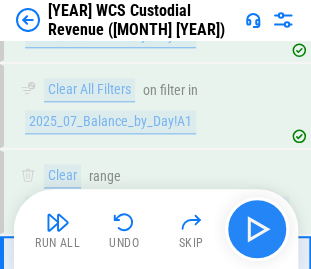 scroll, scrollTop: 3080, scrollLeft: 0, axis: vertical 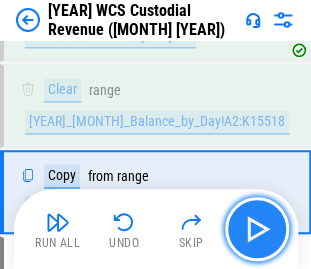 click at bounding box center (257, 229) 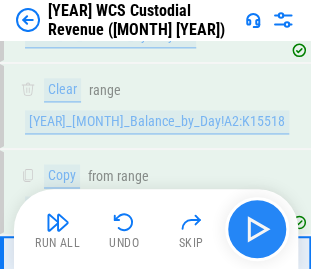 scroll, scrollTop: 3149, scrollLeft: 0, axis: vertical 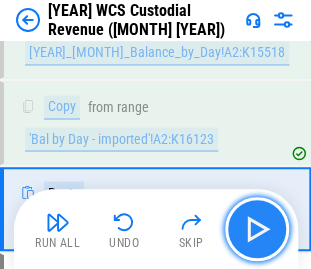 click at bounding box center (257, 229) 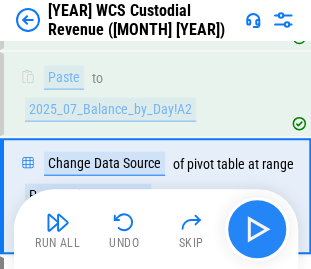 scroll, scrollTop: 3266, scrollLeft: 0, axis: vertical 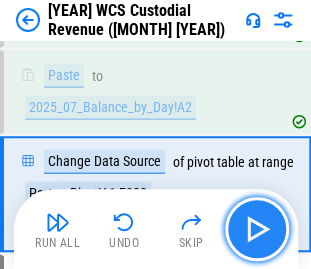 click at bounding box center [257, 229] 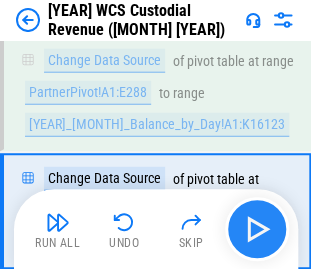 scroll, scrollTop: 3368, scrollLeft: 0, axis: vertical 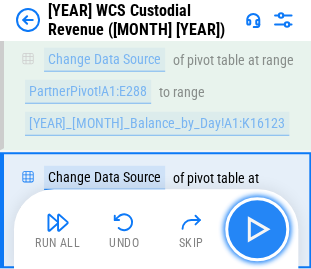 click at bounding box center (257, 229) 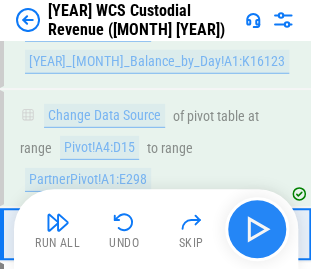 scroll, scrollTop: 3468, scrollLeft: 0, axis: vertical 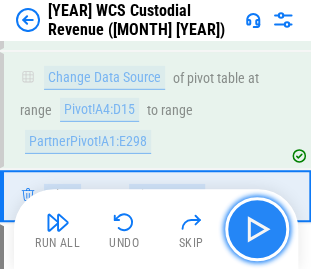 click at bounding box center [257, 229] 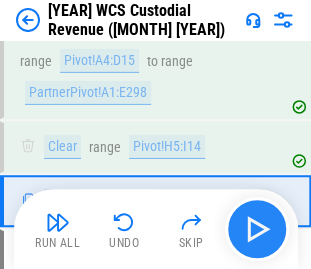 scroll, scrollTop: 3522, scrollLeft: 0, axis: vertical 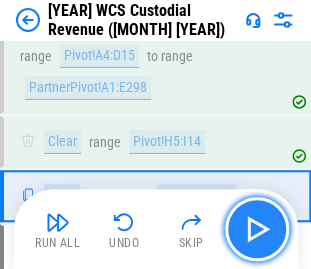 click at bounding box center (257, 229) 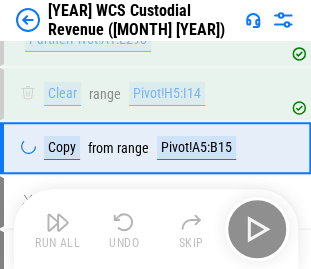 scroll, scrollTop: 3576, scrollLeft: 0, axis: vertical 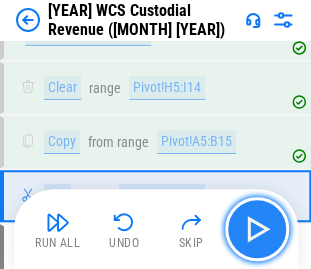 click at bounding box center [257, 229] 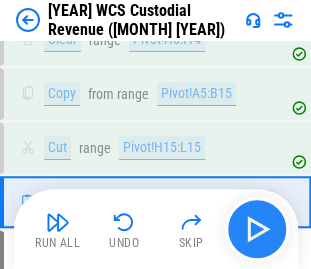 scroll, scrollTop: 3630, scrollLeft: 0, axis: vertical 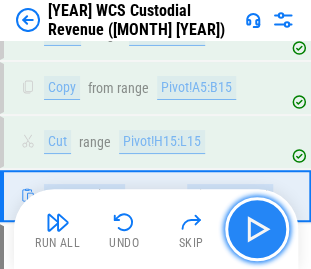 click at bounding box center [257, 229] 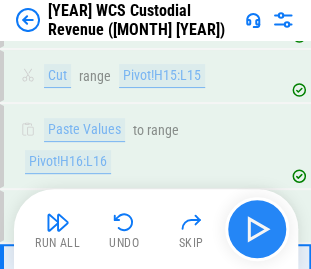 scroll, scrollTop: 3768, scrollLeft: 0, axis: vertical 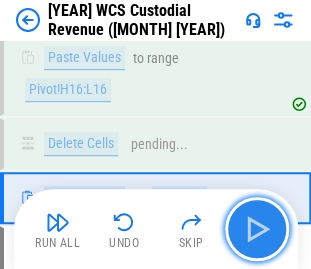 click at bounding box center (257, 229) 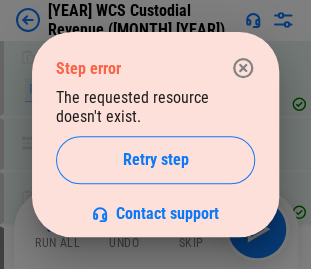 click 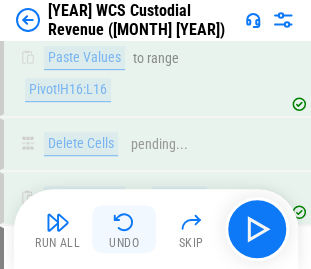 click at bounding box center [124, 222] 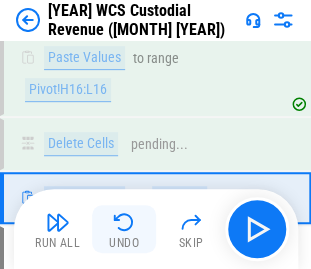 click at bounding box center (124, 222) 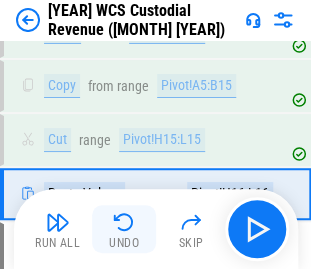 scroll, scrollTop: 3630, scrollLeft: 0, axis: vertical 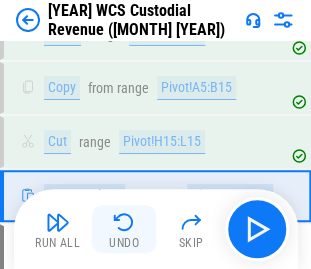 click at bounding box center (124, 222) 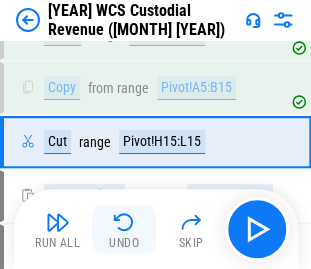 click at bounding box center (124, 222) 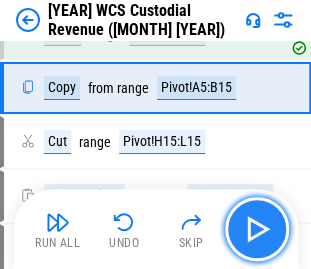 click at bounding box center [257, 229] 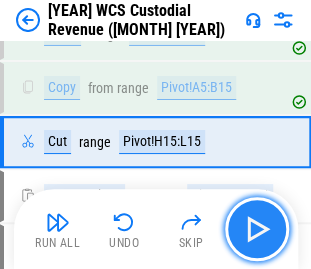 click at bounding box center (257, 229) 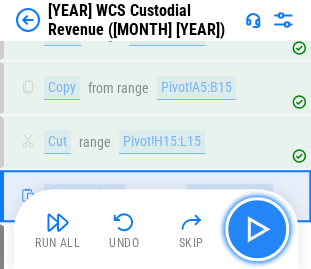 click at bounding box center [257, 229] 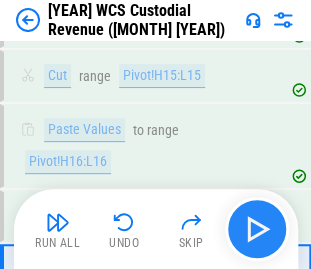 scroll, scrollTop: 3768, scrollLeft: 0, axis: vertical 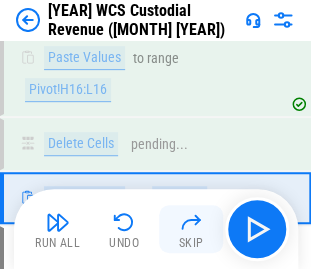 click at bounding box center (191, 222) 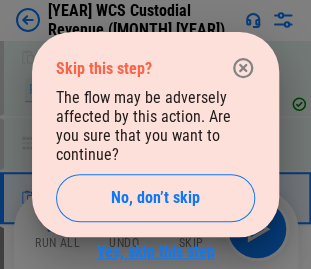 click on "Yes, skip this step" at bounding box center (156, 251) 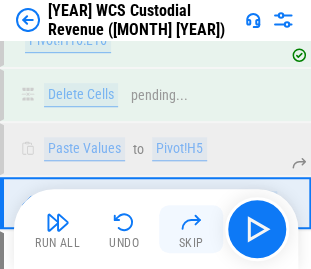 scroll, scrollTop: 3822, scrollLeft: 0, axis: vertical 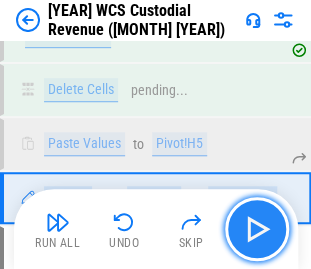 click at bounding box center (257, 229) 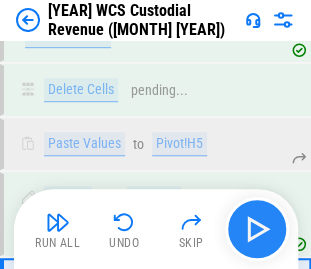scroll, scrollTop: 3908, scrollLeft: 0, axis: vertical 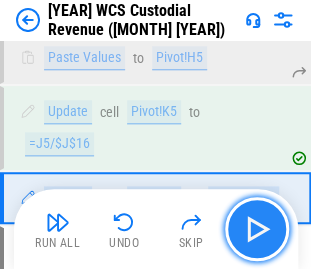 click at bounding box center [257, 229] 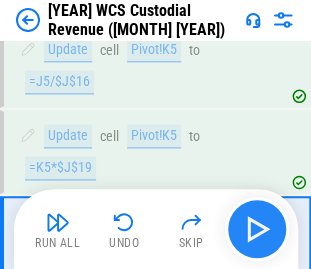 scroll, scrollTop: 4009, scrollLeft: 0, axis: vertical 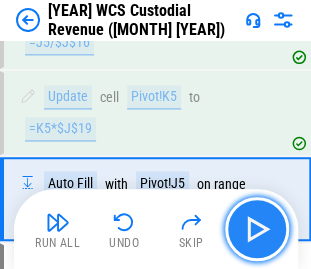 click at bounding box center (257, 229) 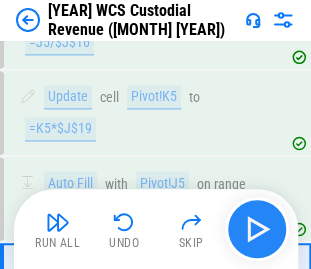 scroll, scrollTop: 4094, scrollLeft: 0, axis: vertical 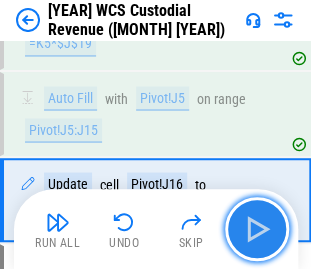 click at bounding box center [257, 229] 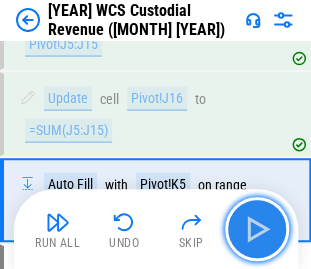 click at bounding box center (257, 229) 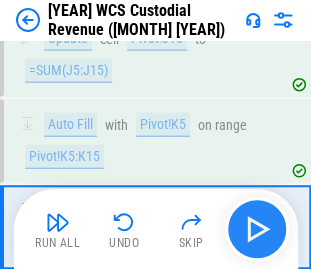 scroll, scrollTop: 4265, scrollLeft: 0, axis: vertical 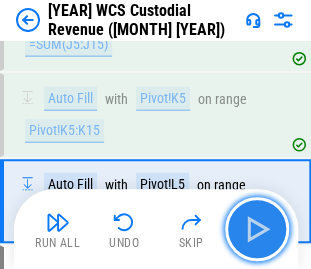 click at bounding box center [257, 229] 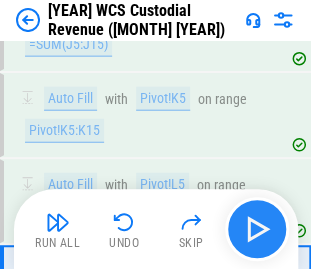 scroll, scrollTop: 4350, scrollLeft: 0, axis: vertical 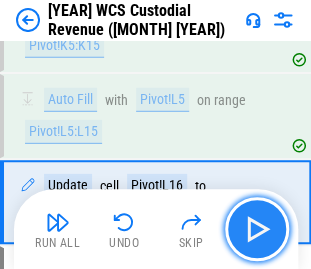 click at bounding box center [257, 229] 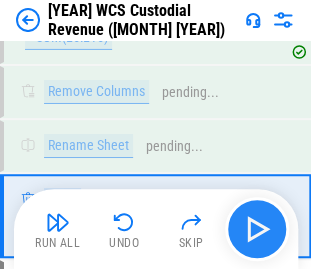 scroll, scrollTop: 4543, scrollLeft: 0, axis: vertical 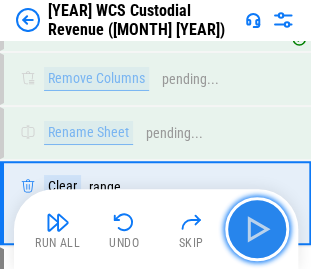 click at bounding box center [257, 229] 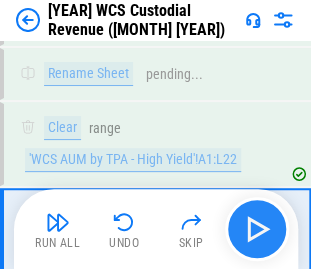 scroll, scrollTop: 4628, scrollLeft: 0, axis: vertical 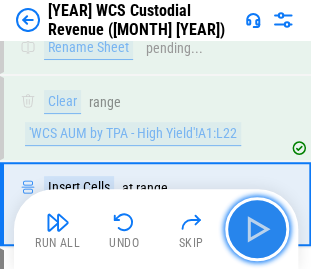 click at bounding box center [257, 229] 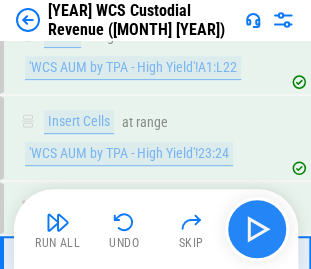 scroll, scrollTop: 4767, scrollLeft: 0, axis: vertical 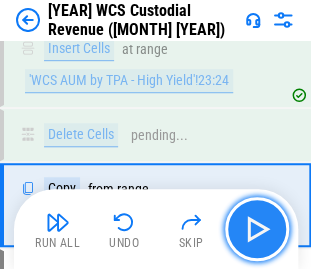 click at bounding box center (257, 229) 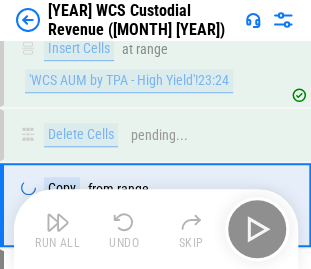 scroll, scrollTop: 4852, scrollLeft: 0, axis: vertical 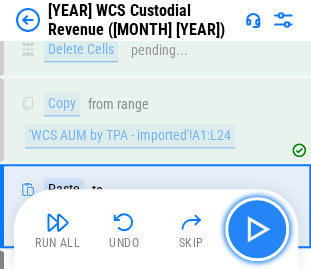 click at bounding box center [257, 229] 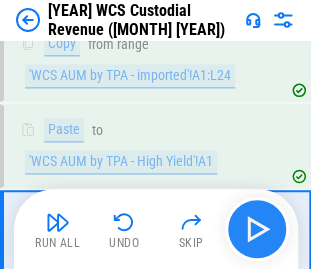 scroll, scrollTop: 4938, scrollLeft: 0, axis: vertical 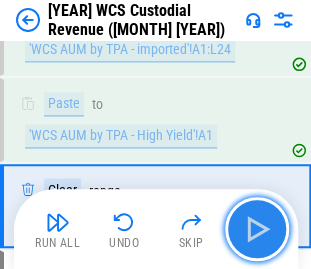 click at bounding box center [257, 229] 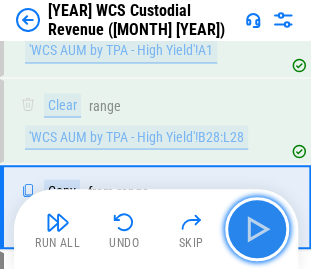 click at bounding box center (257, 229) 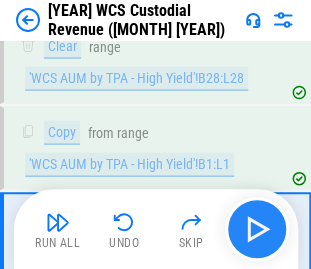 scroll, scrollTop: 5108, scrollLeft: 0, axis: vertical 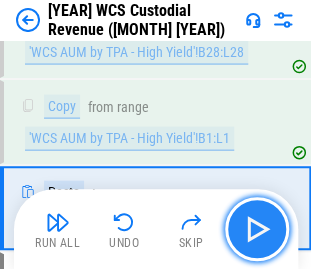 click at bounding box center [257, 229] 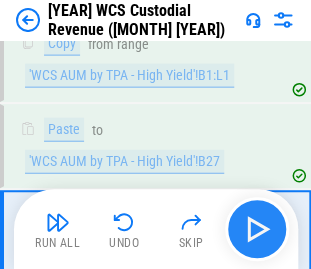 scroll, scrollTop: 5210, scrollLeft: 0, axis: vertical 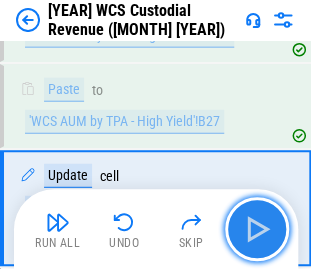 click at bounding box center [257, 229] 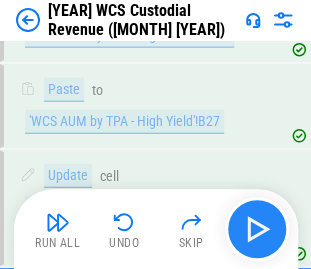 scroll, scrollTop: 5326, scrollLeft: 0, axis: vertical 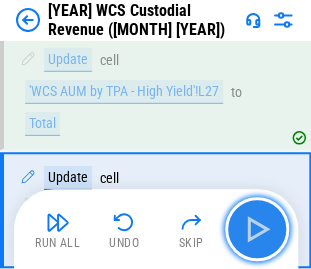 click at bounding box center (257, 229) 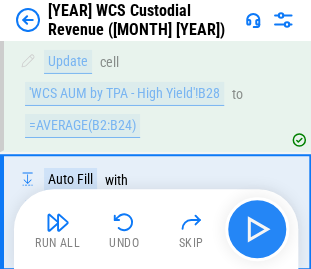 scroll, scrollTop: 5444, scrollLeft: 0, axis: vertical 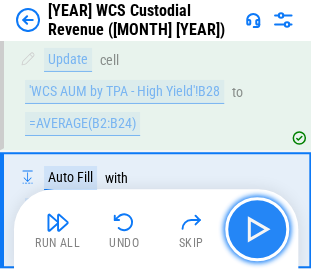 click at bounding box center (257, 229) 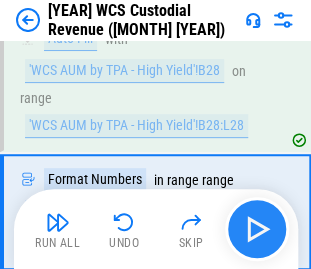 scroll, scrollTop: 5584, scrollLeft: 0, axis: vertical 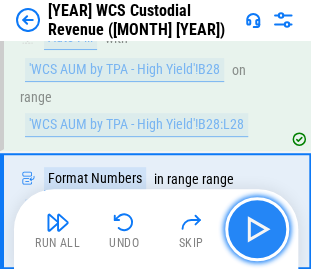 click at bounding box center (257, 229) 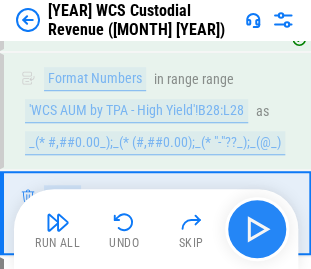 scroll, scrollTop: 5685, scrollLeft: 0, axis: vertical 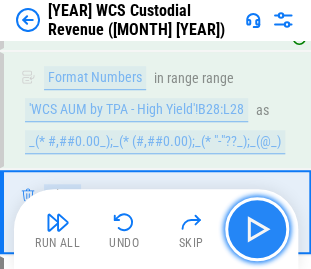 click at bounding box center [257, 229] 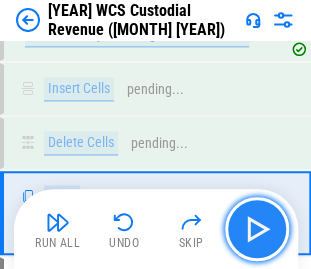 click at bounding box center [257, 229] 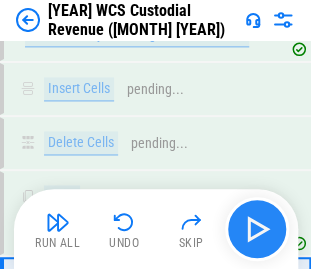 scroll, scrollTop: 5963, scrollLeft: 0, axis: vertical 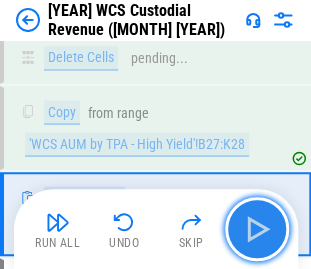 click at bounding box center (257, 229) 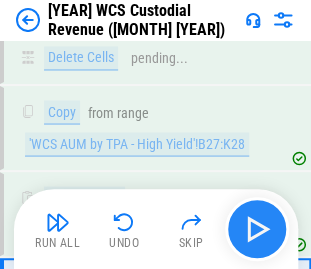 scroll, scrollTop: 6064, scrollLeft: 0, axis: vertical 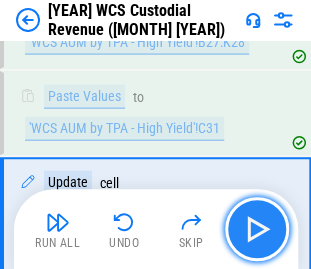 click at bounding box center [257, 229] 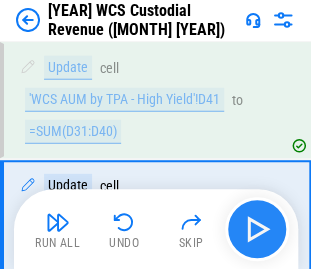 scroll, scrollTop: 6181, scrollLeft: 0, axis: vertical 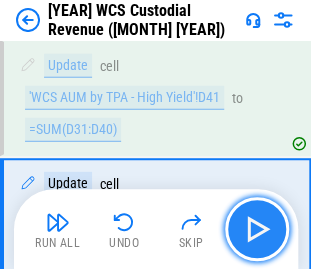 click at bounding box center (257, 229) 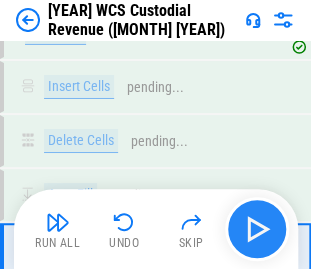 scroll, scrollTop: 6443, scrollLeft: 0, axis: vertical 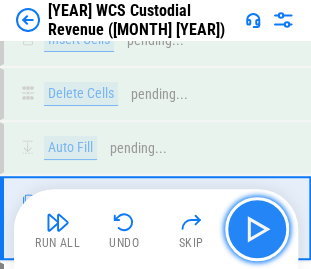 click at bounding box center [257, 229] 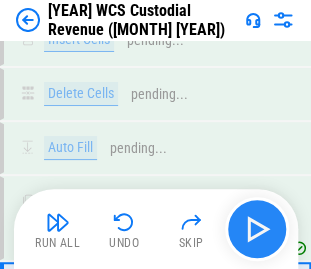 scroll, scrollTop: 6512, scrollLeft: 0, axis: vertical 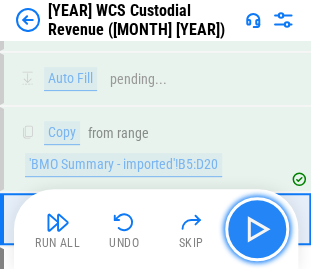 click at bounding box center (257, 229) 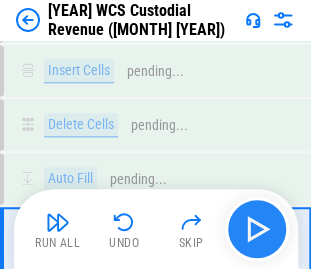 scroll, scrollTop: 6743, scrollLeft: 0, axis: vertical 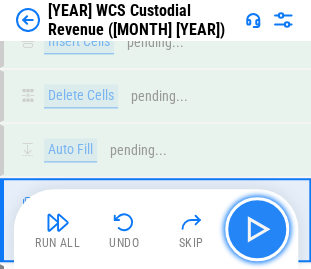 click at bounding box center (257, 229) 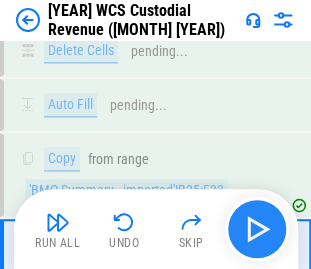 scroll, scrollTop: 6812, scrollLeft: 0, axis: vertical 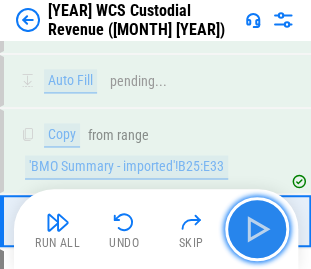click at bounding box center [257, 229] 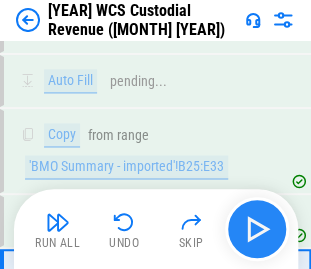 scroll, scrollTop: 6882, scrollLeft: 0, axis: vertical 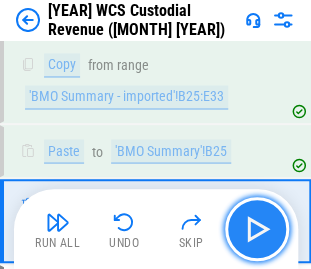 click at bounding box center [257, 229] 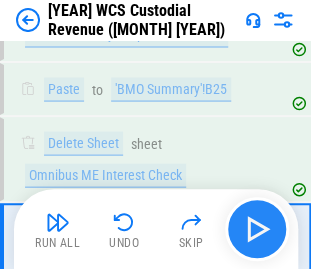 scroll, scrollTop: 6983, scrollLeft: 0, axis: vertical 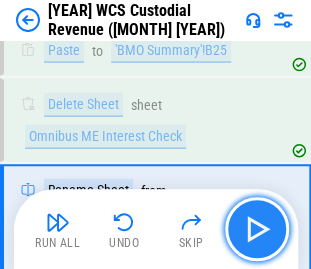 click at bounding box center (257, 229) 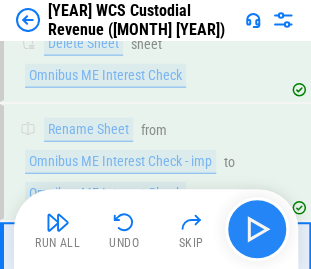 scroll, scrollTop: 7068, scrollLeft: 0, axis: vertical 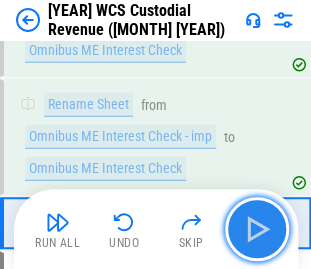 click at bounding box center (257, 229) 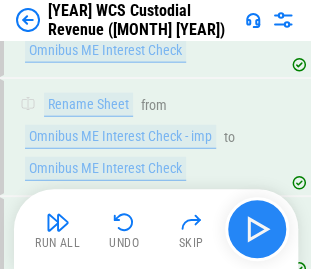 scroll, scrollTop: 7186, scrollLeft: 0, axis: vertical 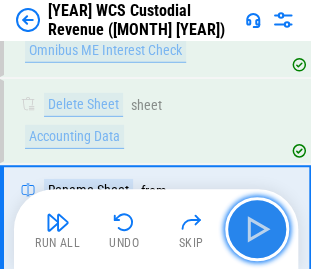 click at bounding box center (257, 229) 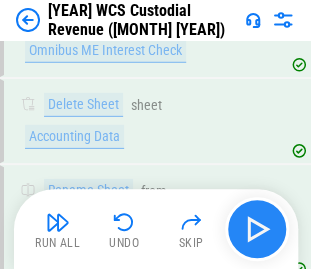 scroll, scrollTop: 7287, scrollLeft: 0, axis: vertical 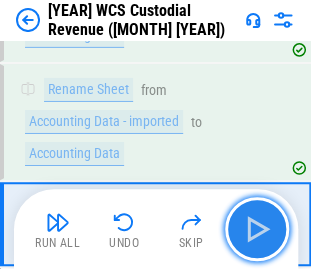 click at bounding box center (257, 229) 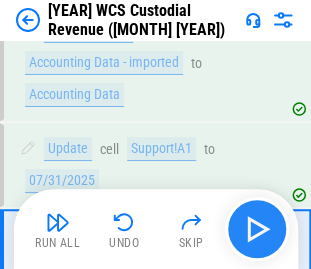 scroll, scrollTop: 7372, scrollLeft: 0, axis: vertical 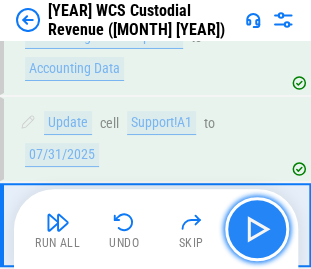 click at bounding box center (257, 229) 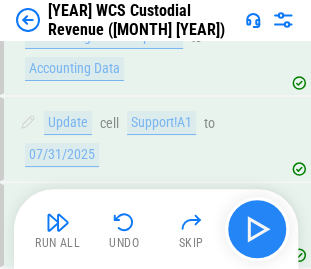 scroll, scrollTop: 7458, scrollLeft: 0, axis: vertical 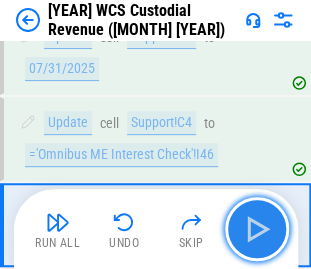 click at bounding box center [257, 229] 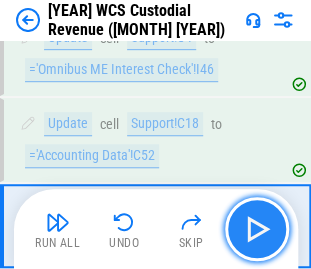 click at bounding box center [257, 229] 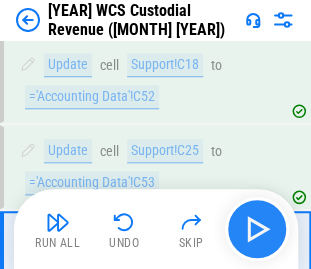 scroll, scrollTop: 7628, scrollLeft: 0, axis: vertical 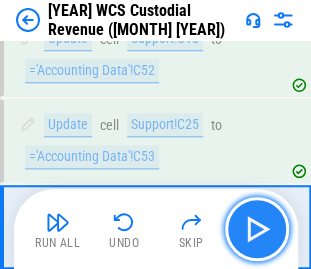 click at bounding box center [257, 229] 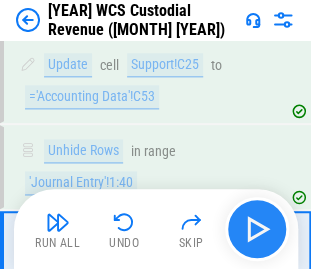 scroll, scrollTop: 7714, scrollLeft: 0, axis: vertical 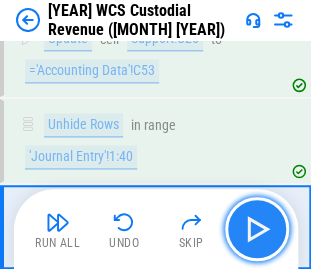 click at bounding box center [257, 229] 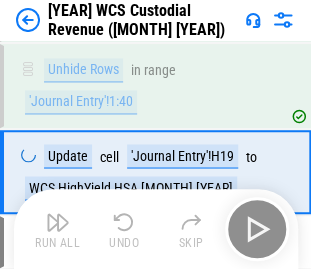 scroll, scrollTop: 7783, scrollLeft: 0, axis: vertical 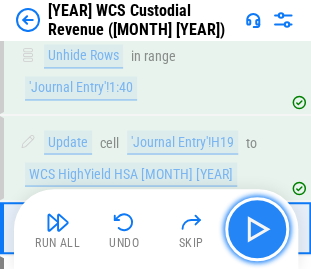 click at bounding box center (257, 229) 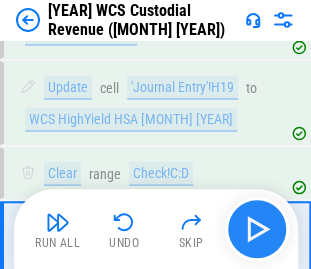 scroll, scrollTop: 7852, scrollLeft: 0, axis: vertical 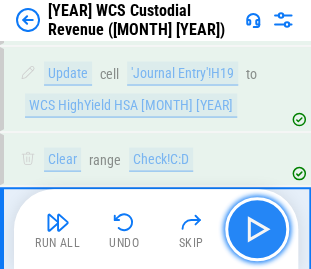 click at bounding box center [257, 229] 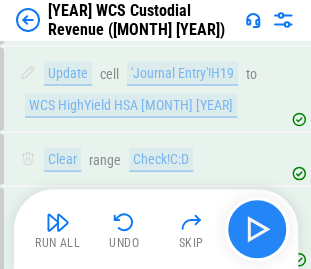 scroll, scrollTop: 7922, scrollLeft: 0, axis: vertical 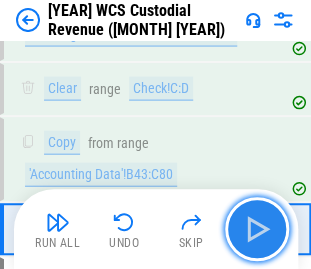 click at bounding box center [257, 229] 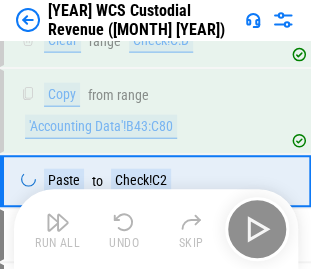 scroll, scrollTop: 7976, scrollLeft: 0, axis: vertical 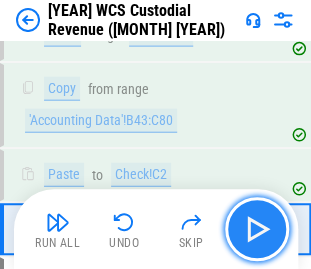 click at bounding box center [257, 229] 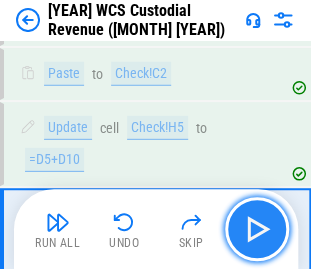 click at bounding box center [257, 229] 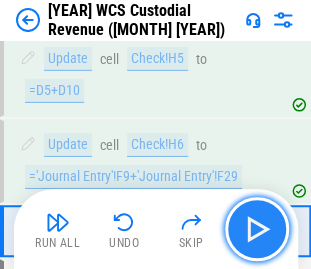 click at bounding box center (257, 229) 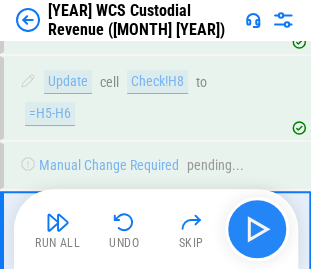 scroll, scrollTop: 8297, scrollLeft: 0, axis: vertical 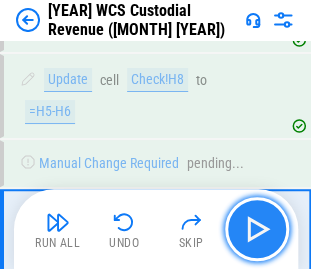 click at bounding box center (257, 229) 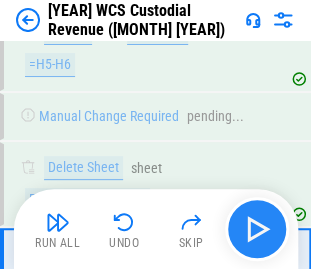 scroll, scrollTop: 8382, scrollLeft: 0, axis: vertical 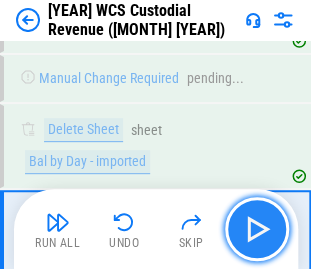 click at bounding box center [257, 229] 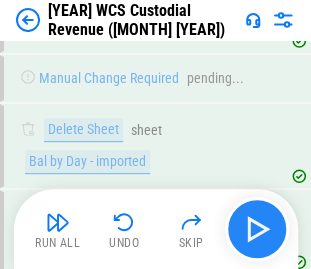 scroll, scrollTop: 8468, scrollLeft: 0, axis: vertical 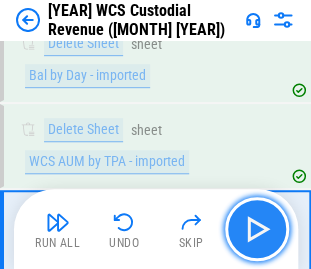 click at bounding box center (257, 229) 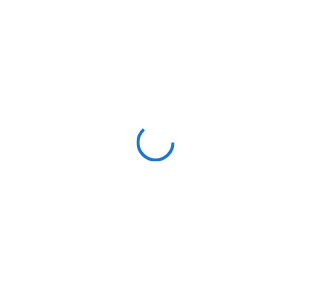 scroll, scrollTop: 0, scrollLeft: 0, axis: both 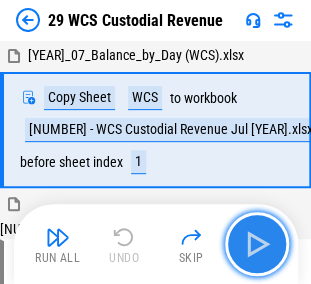click at bounding box center (257, 244) 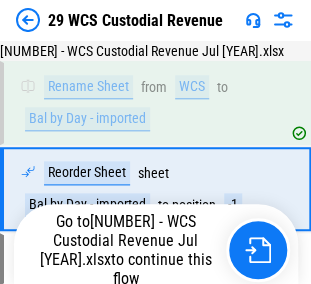 scroll, scrollTop: 204, scrollLeft: 0, axis: vertical 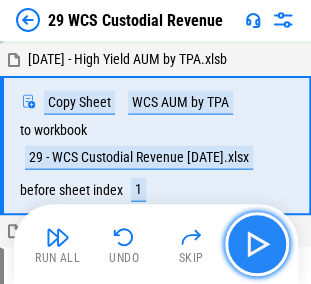 click at bounding box center (257, 244) 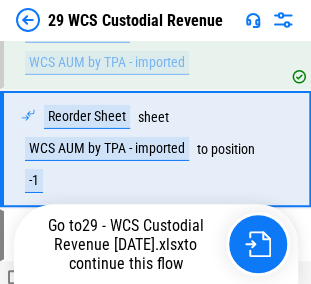 scroll, scrollTop: 707, scrollLeft: 0, axis: vertical 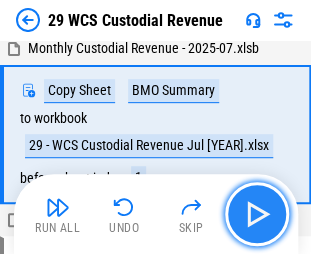 click at bounding box center [257, 214] 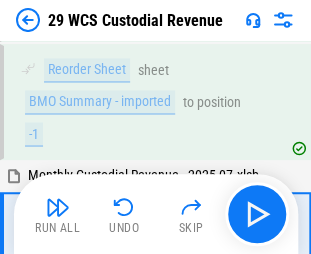 scroll, scrollTop: 1400, scrollLeft: 0, axis: vertical 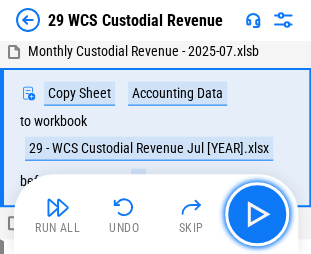 click at bounding box center (257, 214) 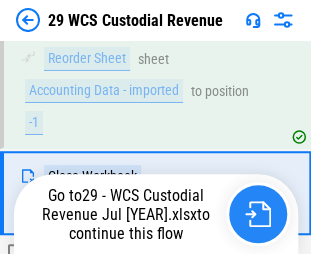 scroll, scrollTop: 1777, scrollLeft: 0, axis: vertical 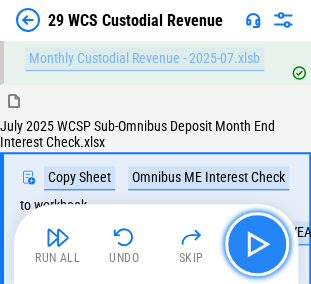 click at bounding box center [257, 244] 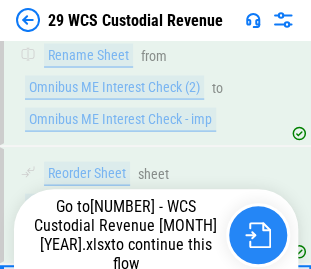 scroll, scrollTop: 2334, scrollLeft: 0, axis: vertical 